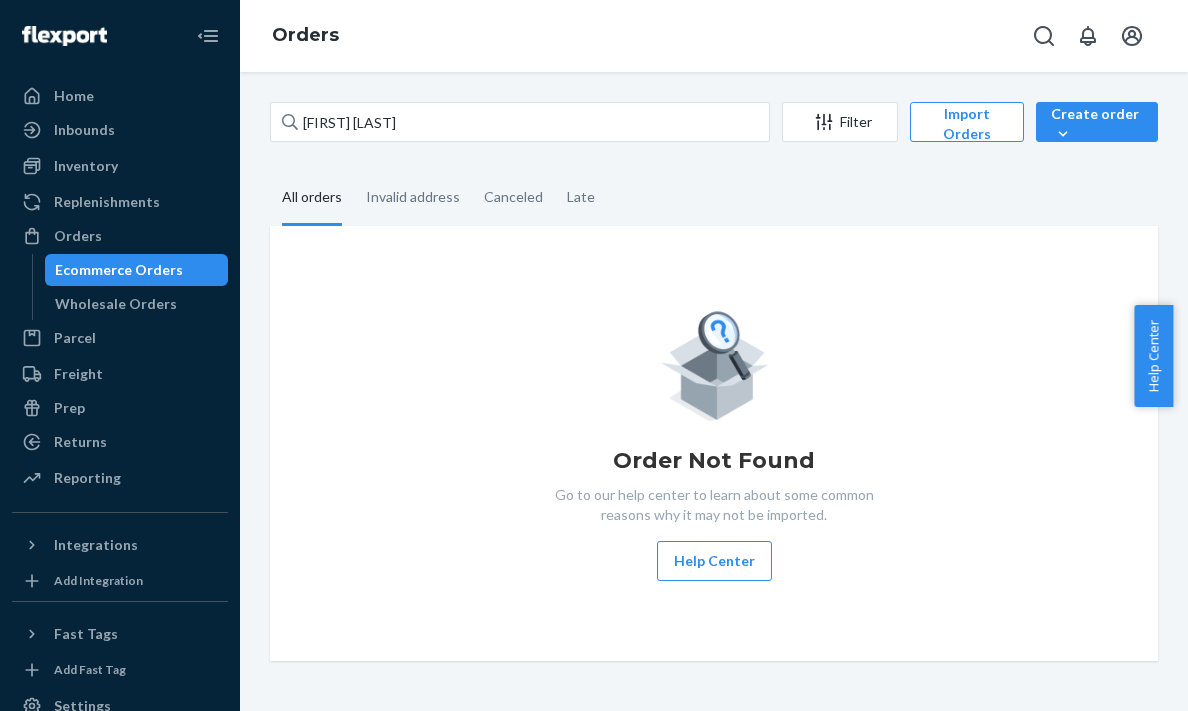 scroll, scrollTop: 0, scrollLeft: 0, axis: both 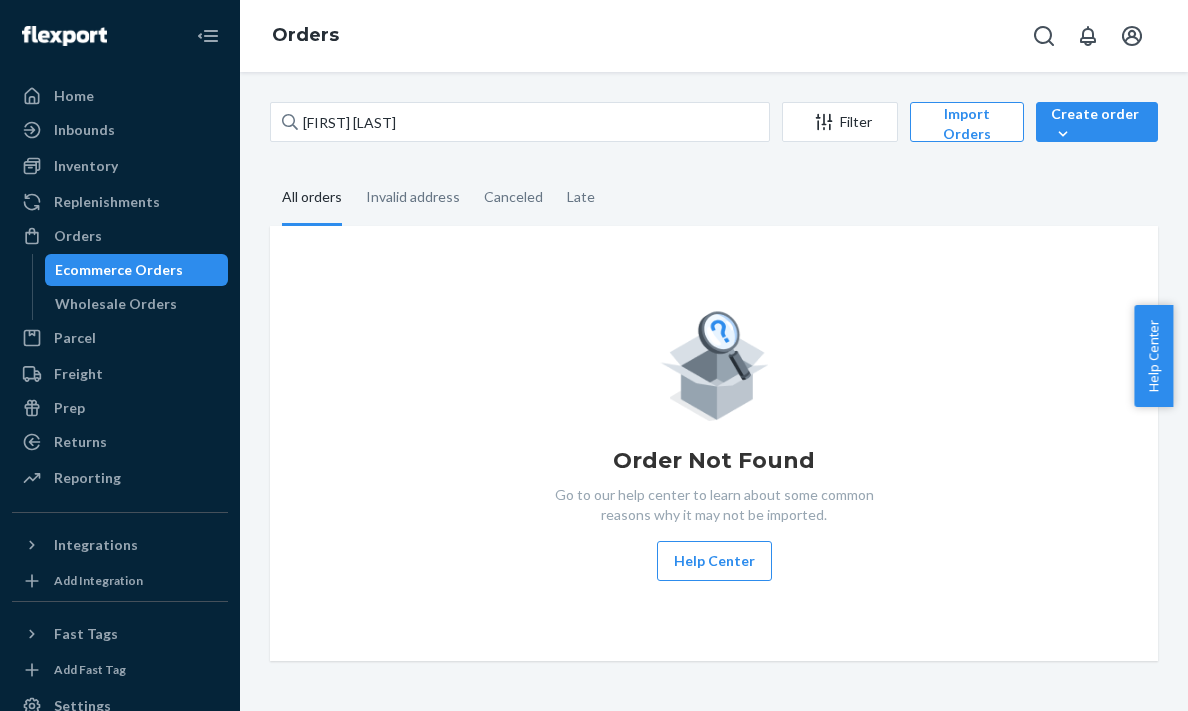 drag, startPoint x: 372, startPoint y: 122, endPoint x: 234, endPoint y: 119, distance: 138.03261 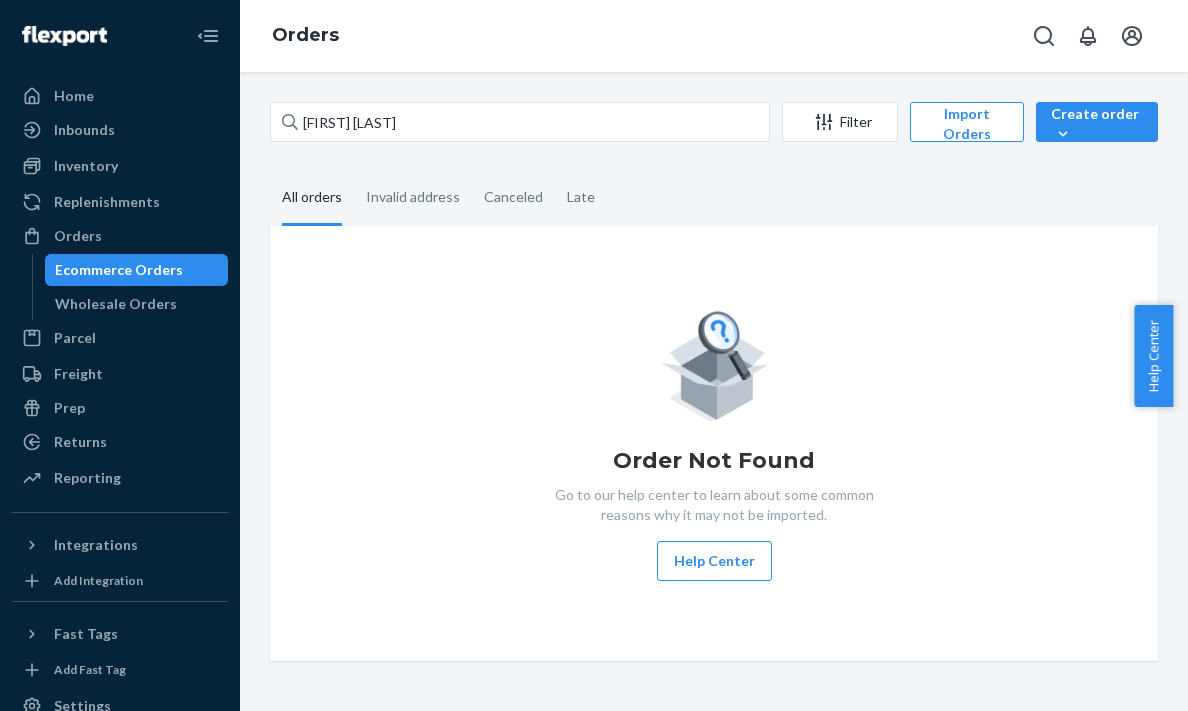 click on "Home Inbounds Shipping Plans Problems Inventory Products Branded Packaging Replenishments Orders Ecommerce Orders Wholesale Orders Parcel Parcel orders Integrations Freight Prep Returns All Returns Settings Packages Reporting Reports Analytics Integrations Add Integration Fast Tags Add Fast Tag Settings Talk to Support Help Center Give Feedback Orders Janice pendry Filter Import Orders Create order Ecommerce order Removal order All orders Invalid address Canceled Late Order Not Found Go to our help center to learn about some common reasons why it may not be imported. Help Center" at bounding box center (594, 355) 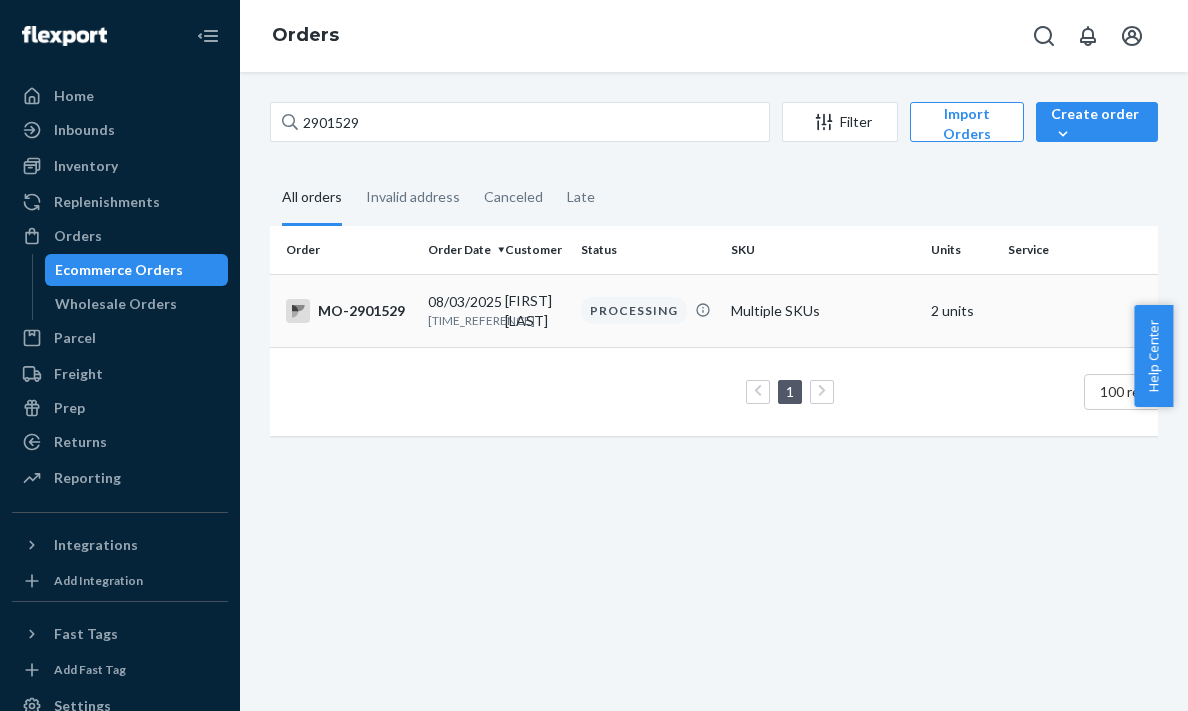 type on "2901529" 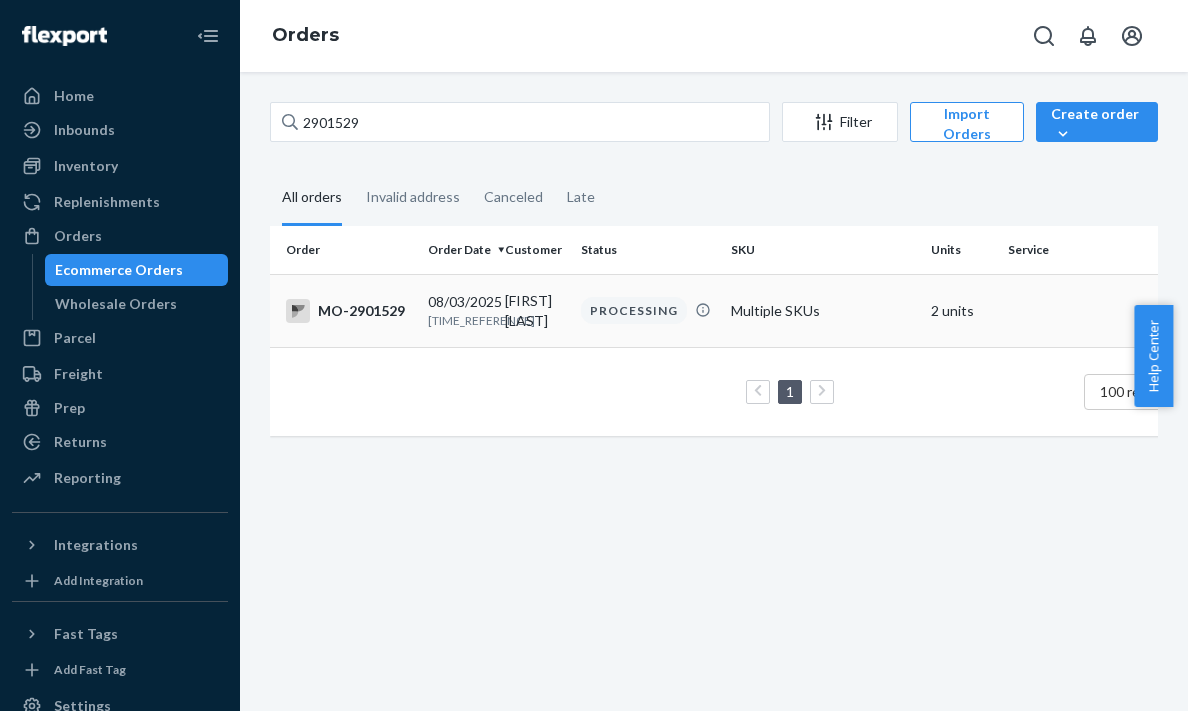click on "PROCESSING" at bounding box center [634, 310] 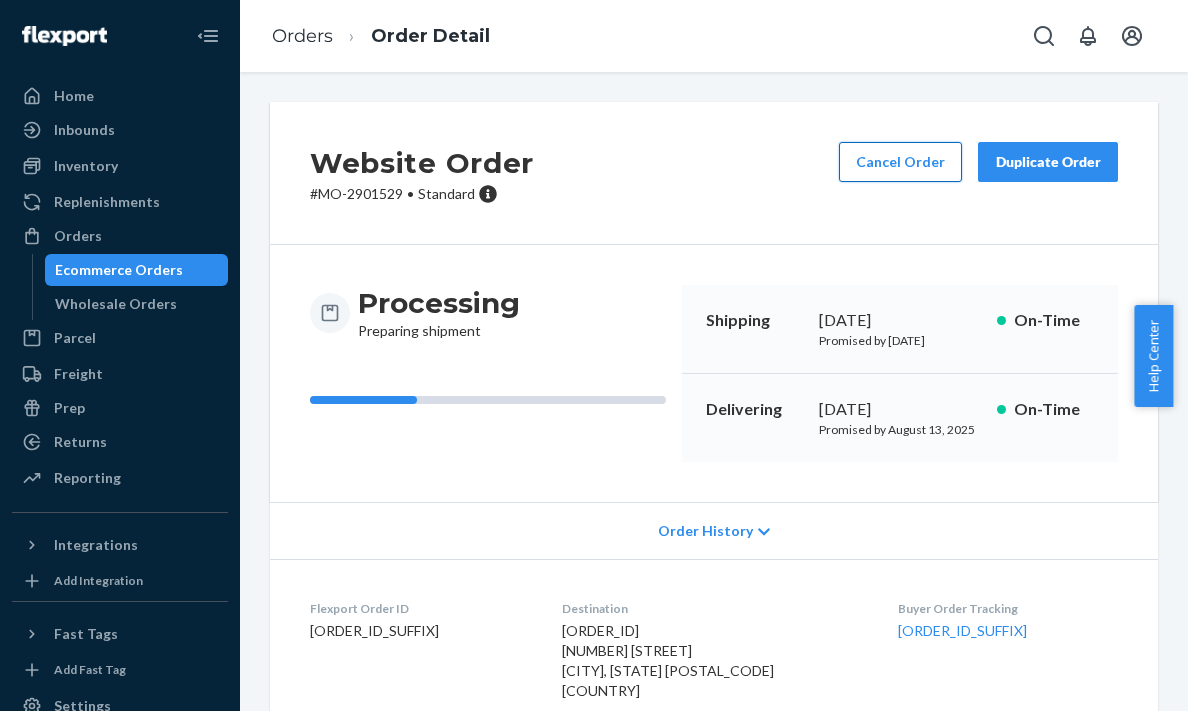 click on "Cancel Order" at bounding box center (900, 162) 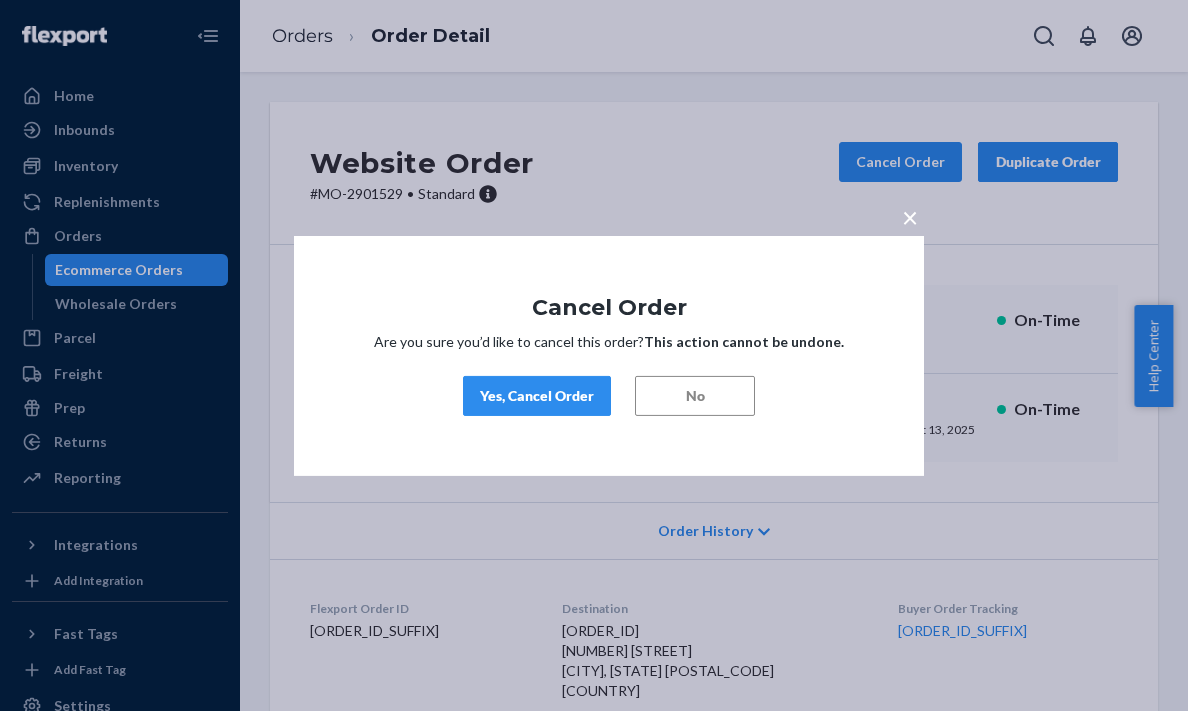 click on "Yes, Cancel Order" at bounding box center [537, 396] 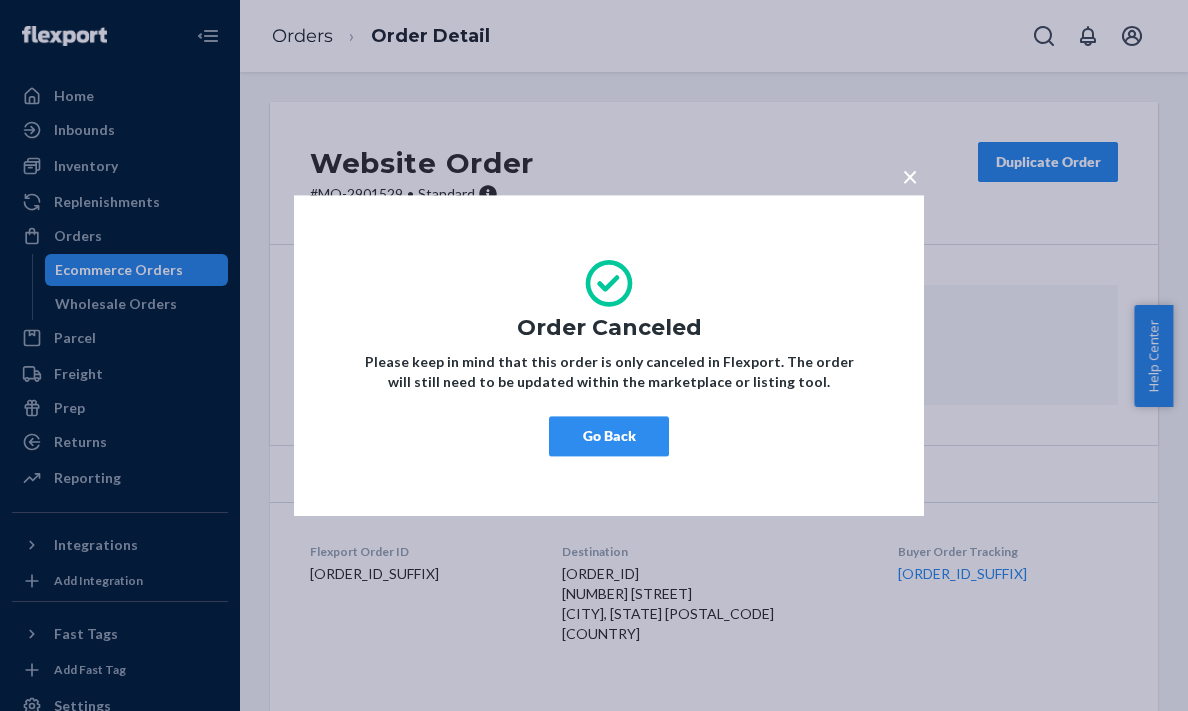 drag, startPoint x: 619, startPoint y: 440, endPoint x: 775, endPoint y: 436, distance: 156.05127 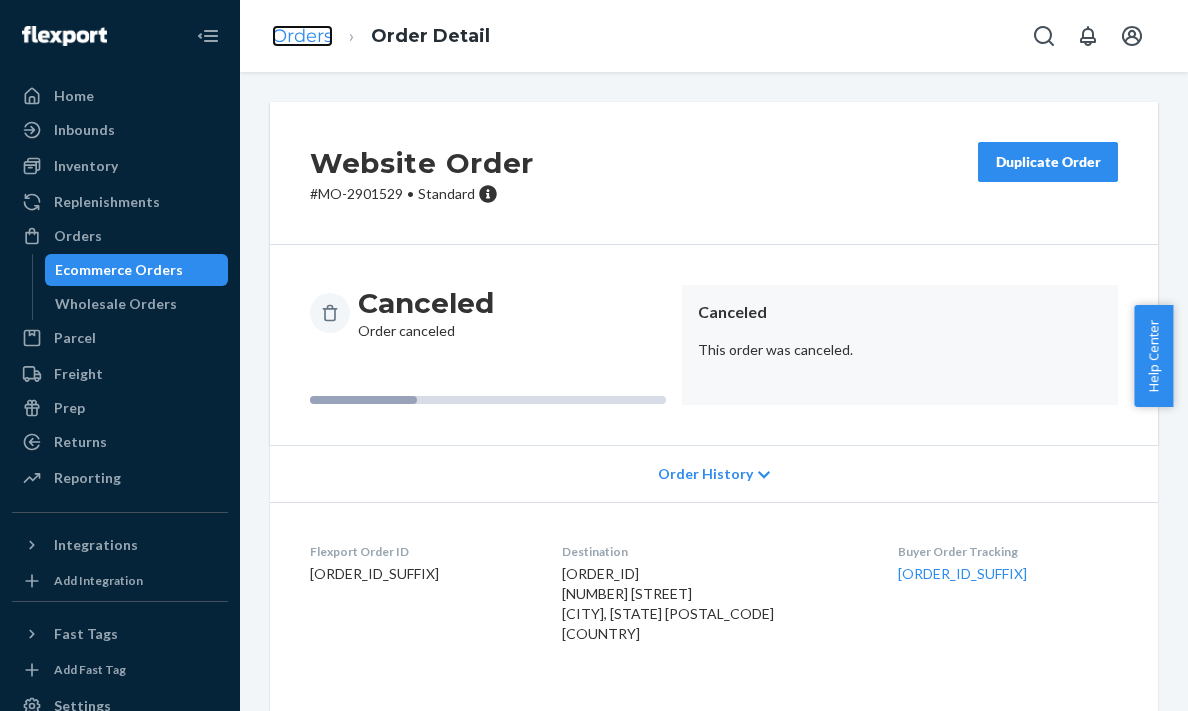 click on "Orders" at bounding box center (302, 36) 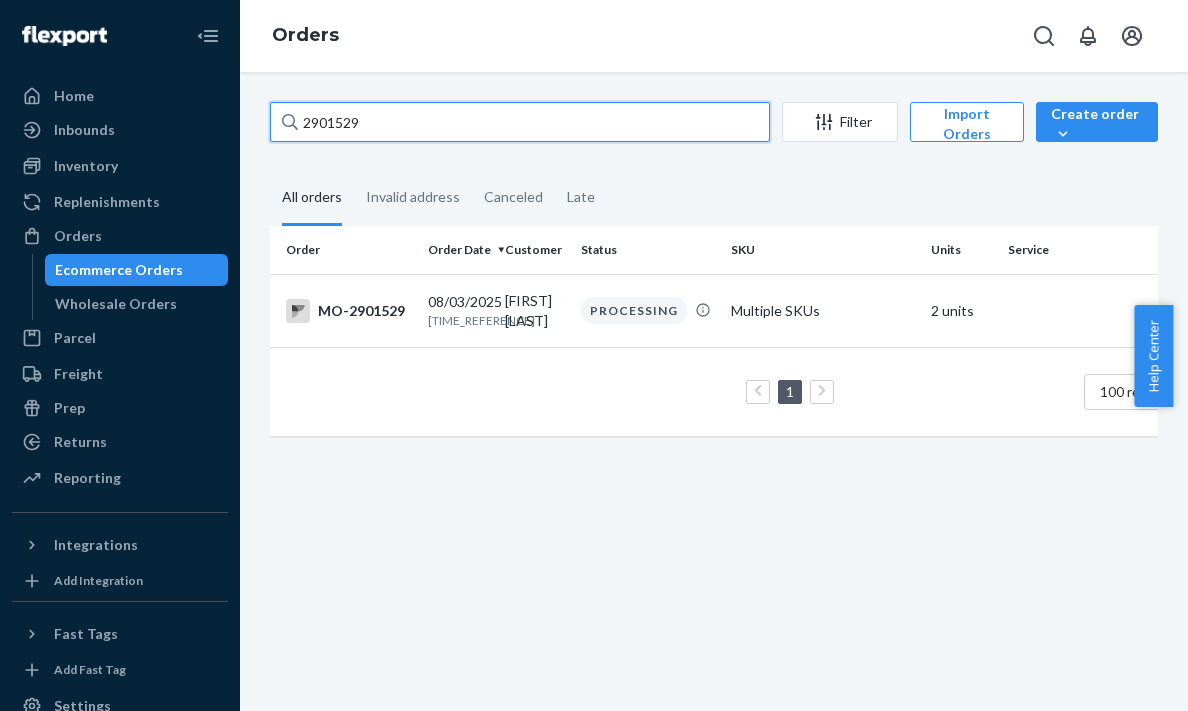 drag, startPoint x: 428, startPoint y: 127, endPoint x: 218, endPoint y: 116, distance: 210.2879 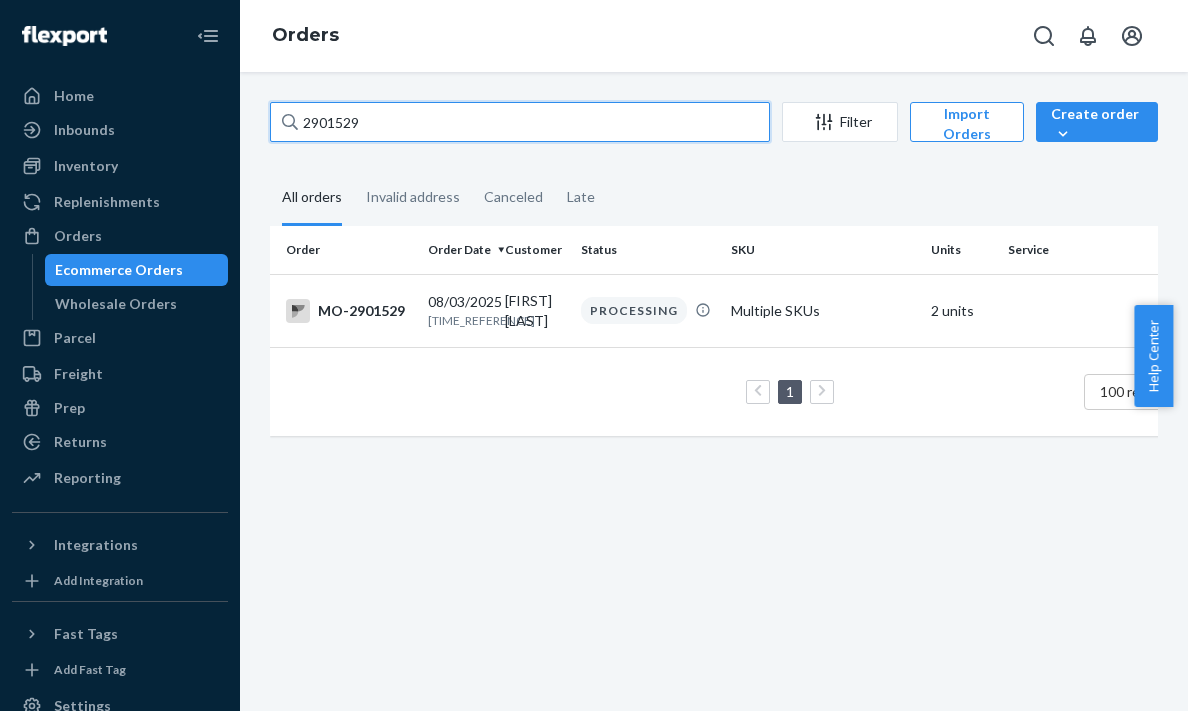 click on "Home Inbounds Shipping Plans Problems Inventory Products Branded Packaging Replenishments Orders Ecommerce Orders Wholesale Orders Parcel Parcel orders Integrations Freight Prep Returns All Returns Settings Packages Reporting Reports Analytics Integrations Add Integration Fast Tags Add Fast Tag Settings Talk to Support Help Center Give Feedback Orders 2901529 Filter Import Orders Create order Ecommerce order Removal order All orders Invalid address Canceled Late Order Order Date Customer Status SKU Units Service Fee MO-2901529 [DATE] Today [FIRST] [LAST] PROCESSING Multiple SKUs 2 units 1 100 results per page" at bounding box center [594, 355] 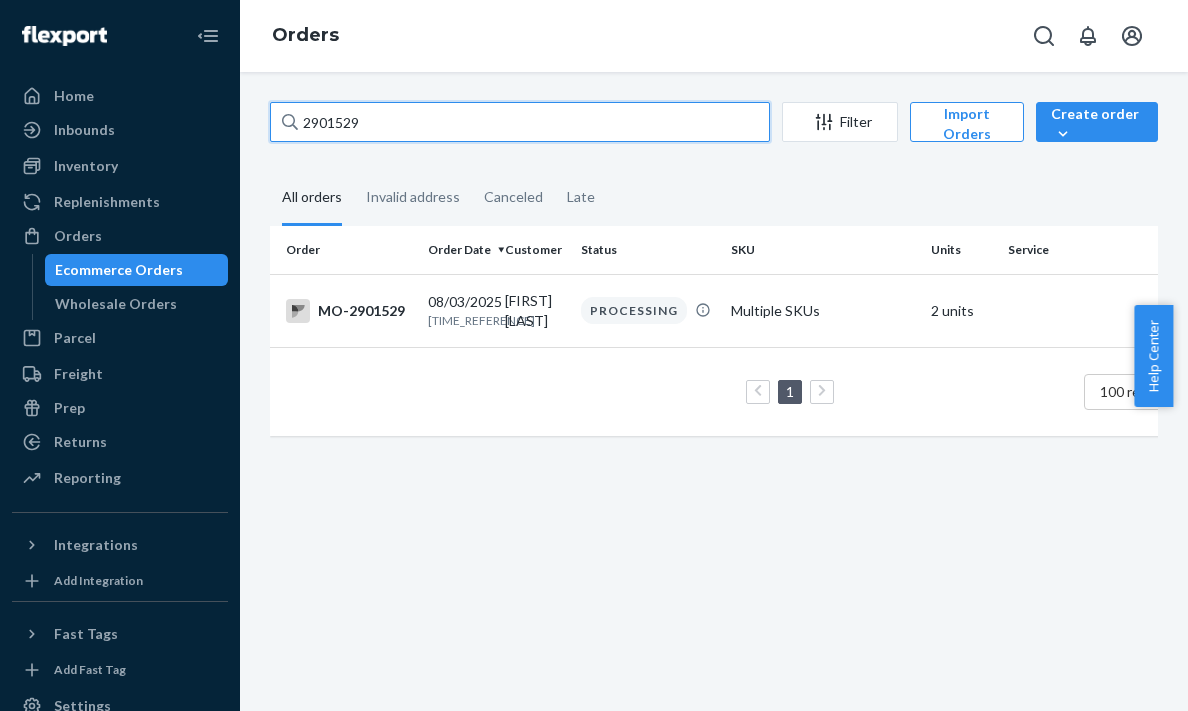 paste on "[ORDER_ID_SUFFIX]" 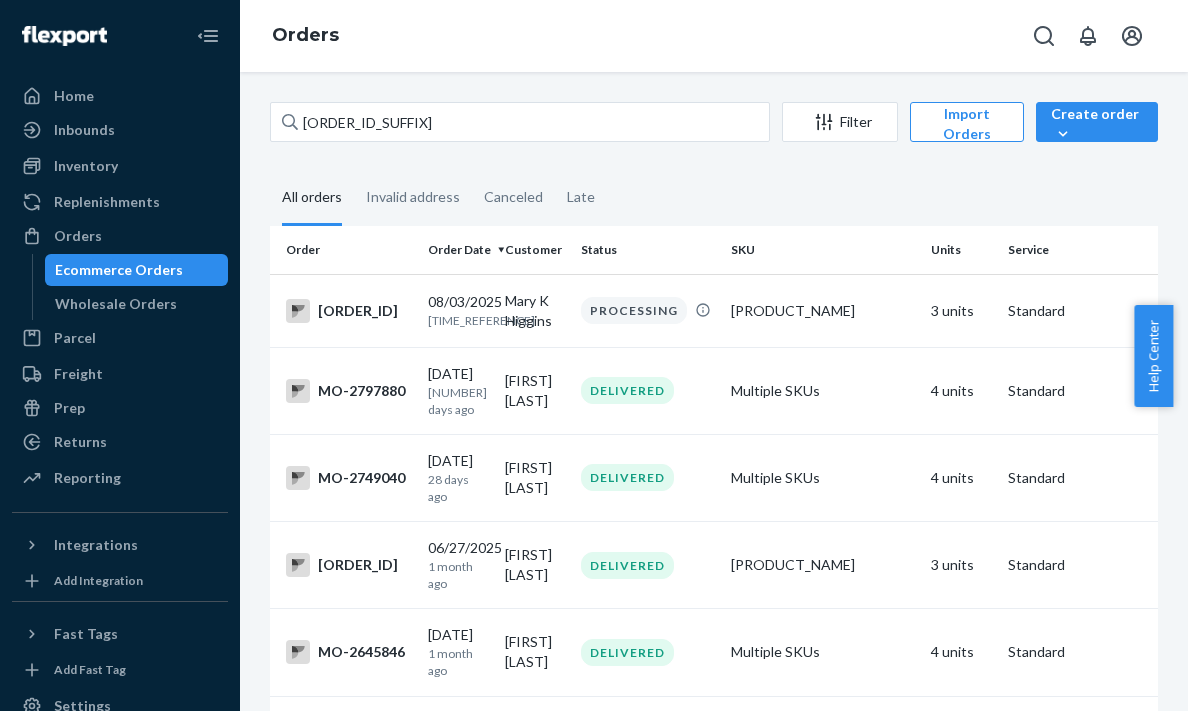 click on "2901795 Filter Import Orders Create order Ecommerce order Removal order All orders Invalid address Canceled Late Order Order Date Customer Status SKU Units Service Fee MO-2901395 08/03/2025 Today [NAME] [LAST] PROCESSING moerie_hair_growth_pills_60_capsules 3 units Standard Loading.... MO-2797880 07/16/2025 18 days ago [NAME] [LAST] DELIVERED Multiple SKUs 4 units Standard Loading.... MO-2749040 07/06/2025 28 days ago [NAME] [LAST] DELIVERED Multiple SKUs 4 units Standard Loading.... MO-2701795 06/27/2025 1 month ago [NAME] [LAST] DELIVERED moerie_hair_growth_pills_60_capsules 3 units Standard Loading.... MO-2645846 06/16/2025 1 month ago [NAME] [LAST] DELIVERED Multiple SKUs 4 units Standard Loading.... MO-2632292 06/13/2025 1 month ago [NAME] [LAST] DELIVERED Multiple SKUs 4 units Standard Loading.... MO-2502082 05/16/2025 2 months ago [NAME] [LAST] DELIVERED Multiple SKUs 4 units Standard Loading.... MO-2462216 05/06/2025 2 months ago [NAME] [LAST] DELIVERED Multiple SKUs 4 units Standard Loading.... DELIVERED" at bounding box center [714, 391] 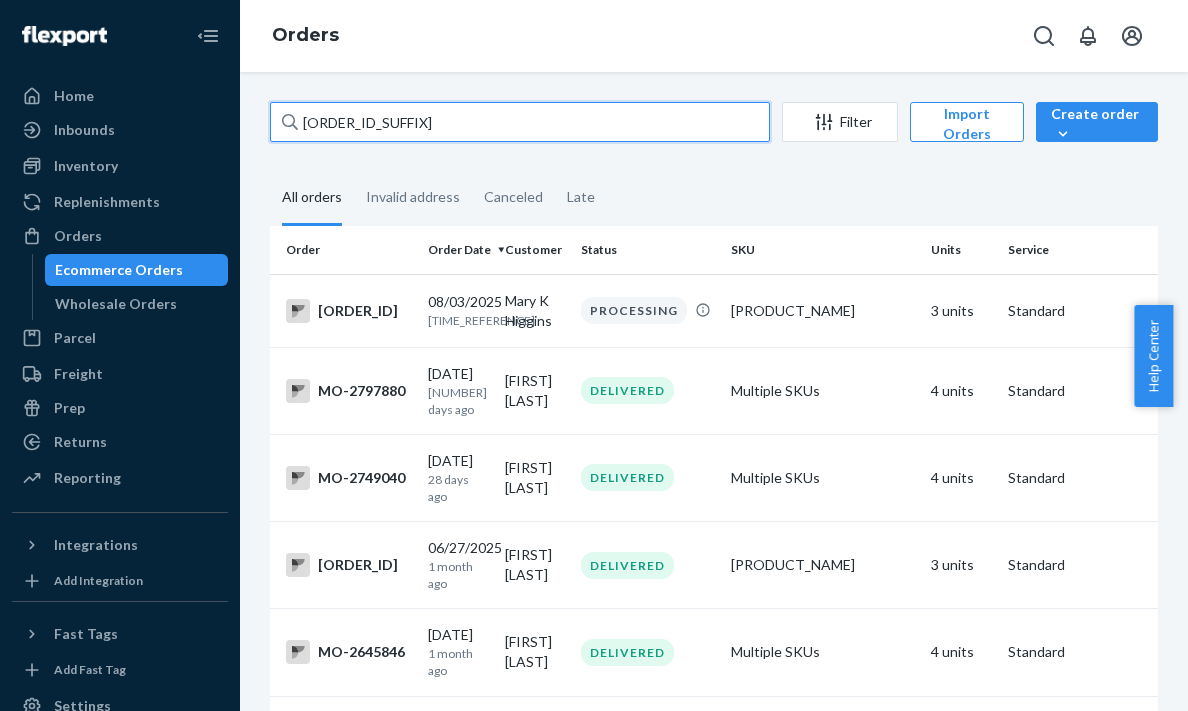 drag, startPoint x: 376, startPoint y: 117, endPoint x: 223, endPoint y: 122, distance: 153.08168 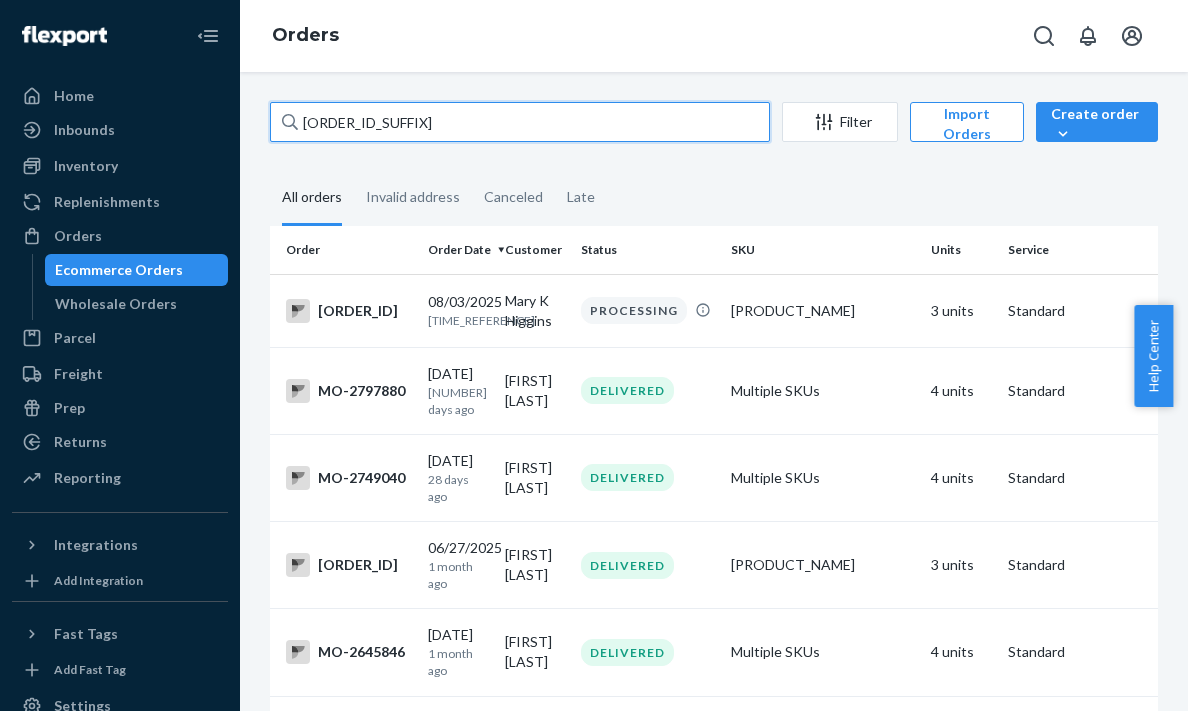 click on "Home Inbounds Shipping Plans Problems Inventory Products Branded Packaging Replenishments Orders Ecommerce Orders Wholesale Orders Parcel Parcel orders Integrations Freight Prep Returns All Returns Settings Packages Reporting Reports Analytics Integrations Add Integration Fast Tags Add Fast Tag Settings Talk to Support Help Center Give Feedback Orders 2901795 Filter Import Orders Create order Ecommerce order Removal order All orders Invalid address Canceled Late Order Order Date Customer Status SKU Units Service Fee MO-2901395 [DATE] Today Mary K Higgins PROCESSING moerie_hair_growth_pills_60_capsules 3 units Standard MO-2797880 [DATE] 18 days ago Sarah Barlow DELIVERED Multiple SKUs 4 units Standard $10.42 MO-2749040 [DATE] 28 days ago Eryka Mooney DELIVERED Multiple SKUs 4 units Standard $11.69 MO-2701795 [DATE] 1 month ago Annette King DELIVERED moerie_hair_growth_pills_60_capsules 3 units Standard $8.10 MO-2645846 [DATE] 1 month ago Sarah Barlow DELIVERED Multiple SKUs 4 units Standard" at bounding box center [594, 355] 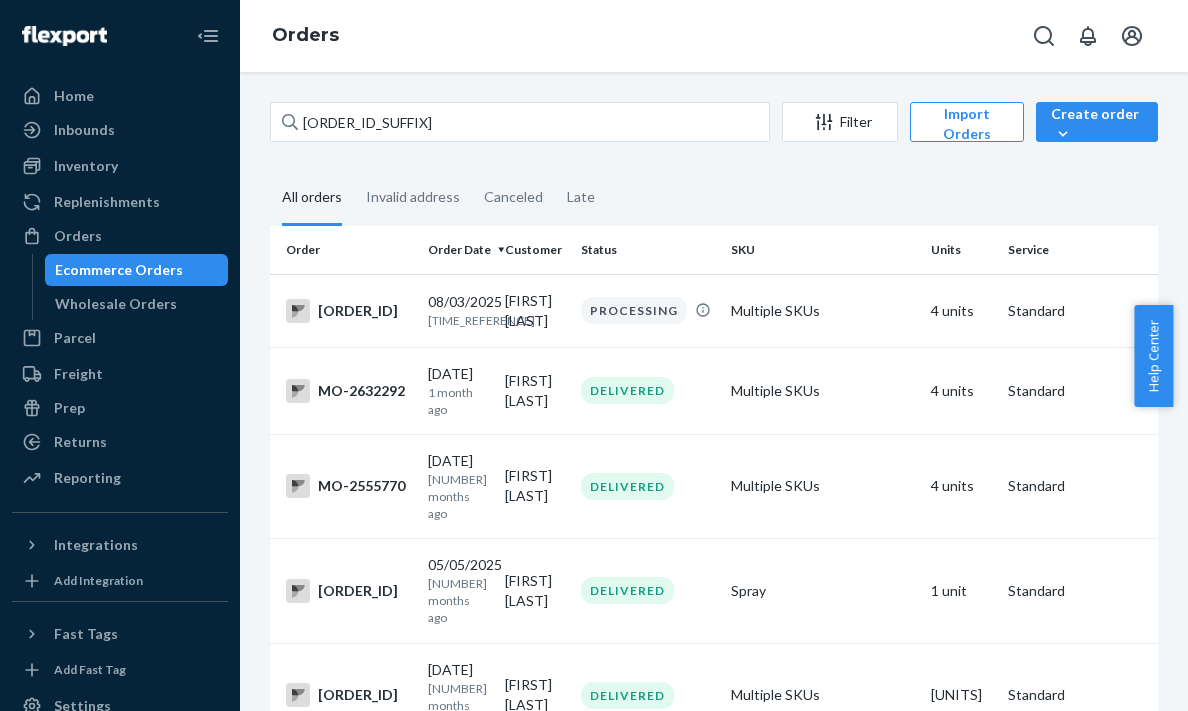 click on "Orders" at bounding box center [714, 36] 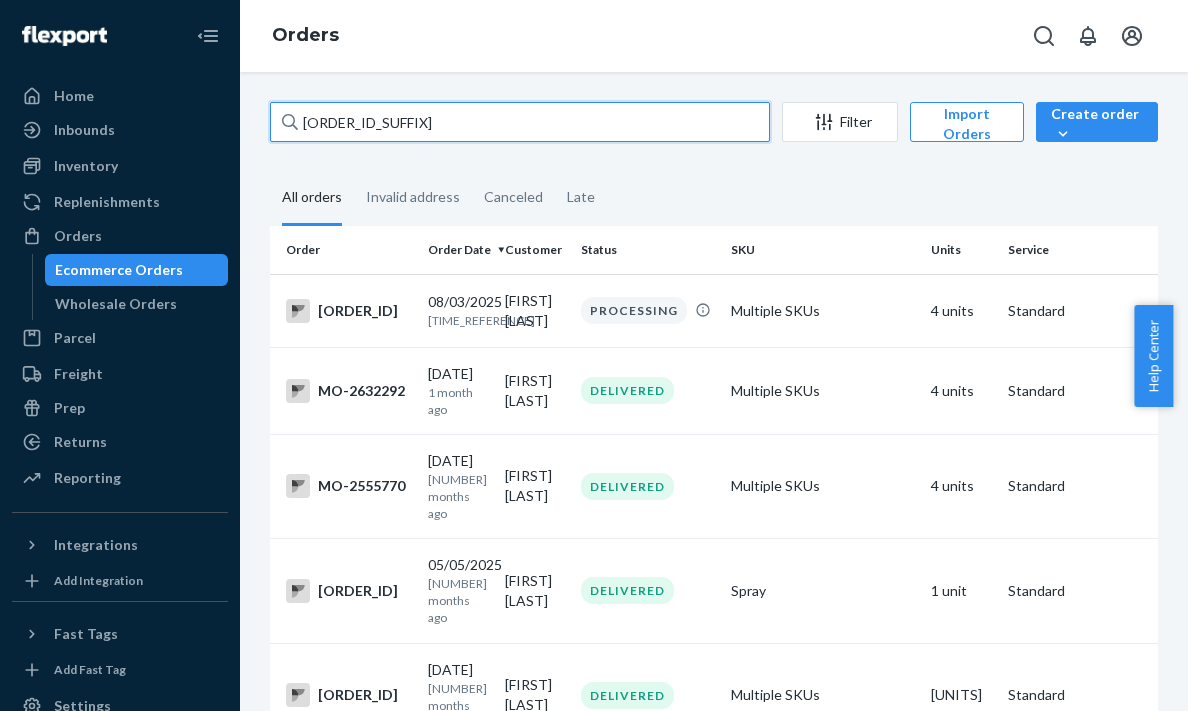 click on "[ORDER_ID_SUFFIX]" at bounding box center (520, 122) 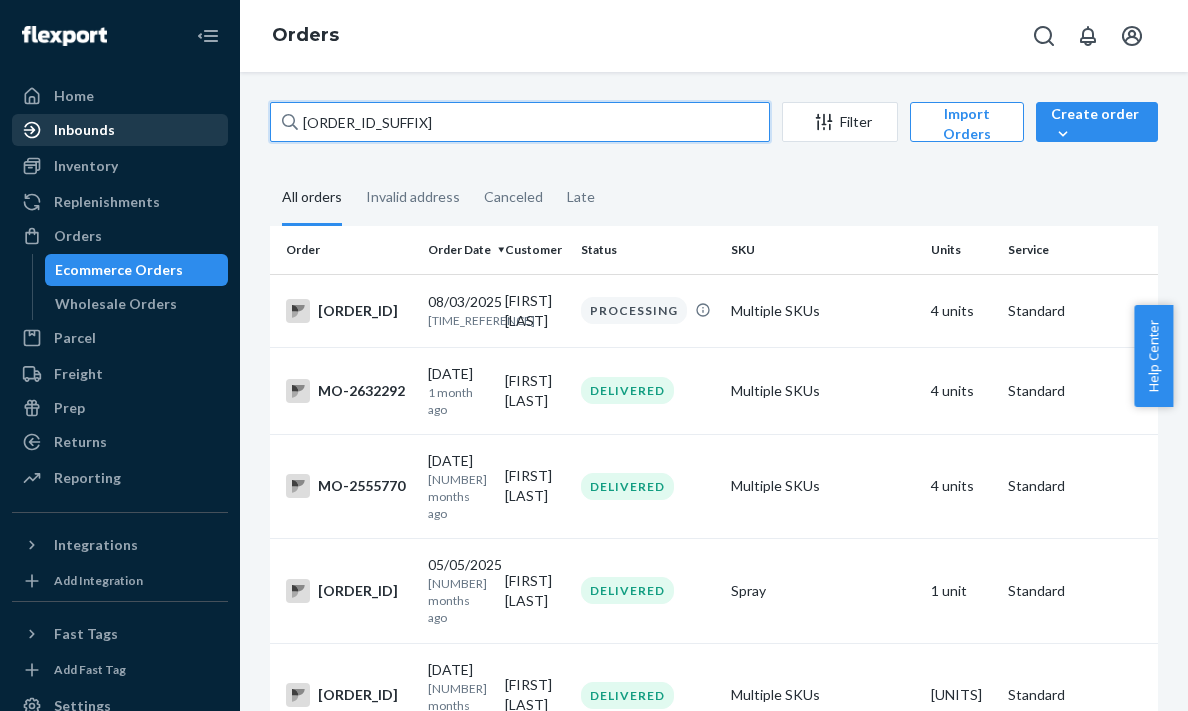 drag, startPoint x: 436, startPoint y: 121, endPoint x: 155, endPoint y: 120, distance: 281.00177 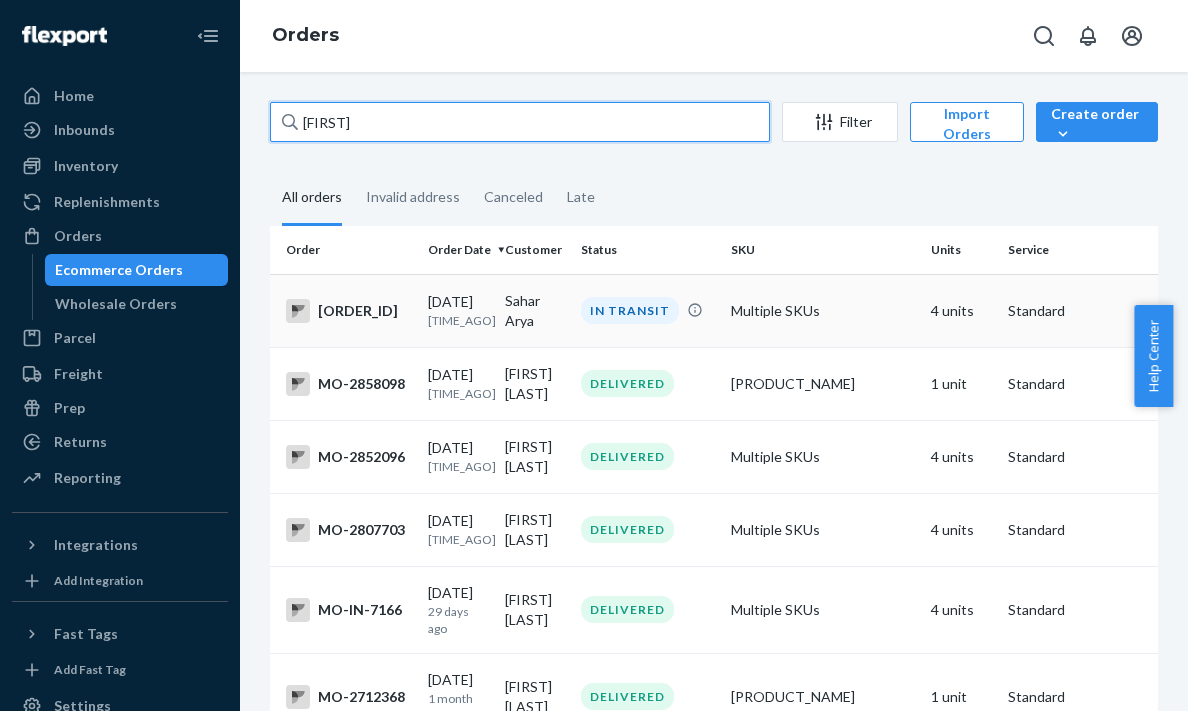 type on "[FIRST]" 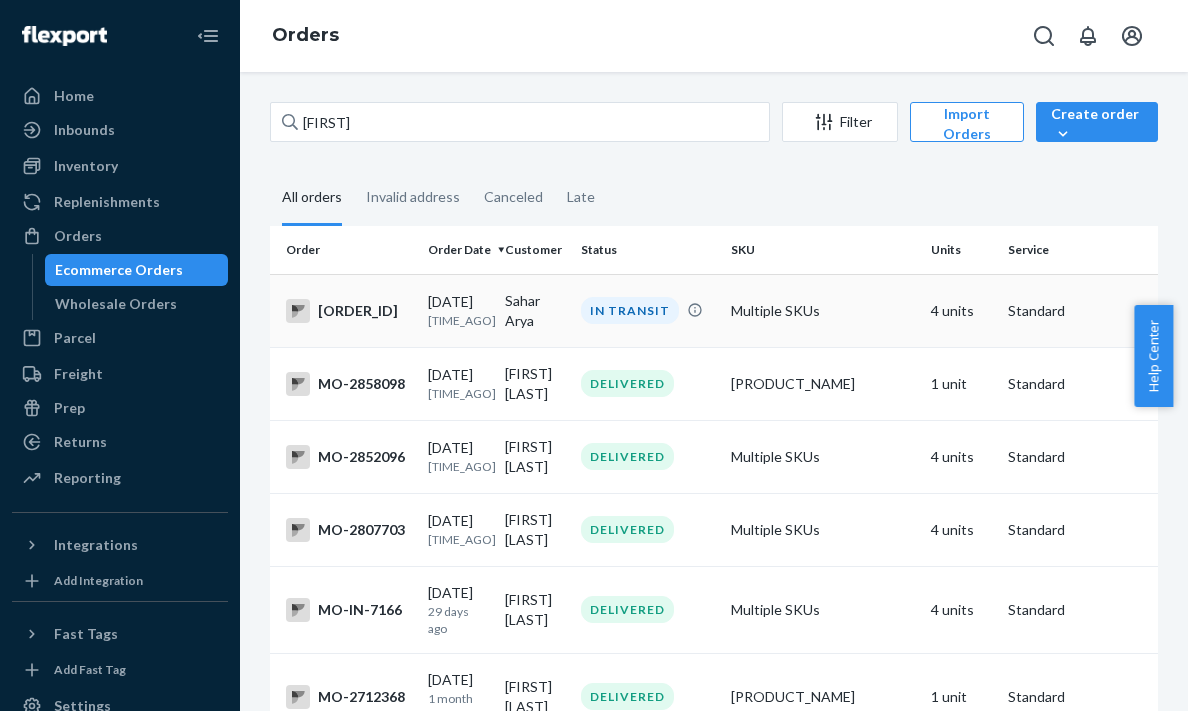 click on "[DATE] [TIME_AGO]" at bounding box center [458, 310] 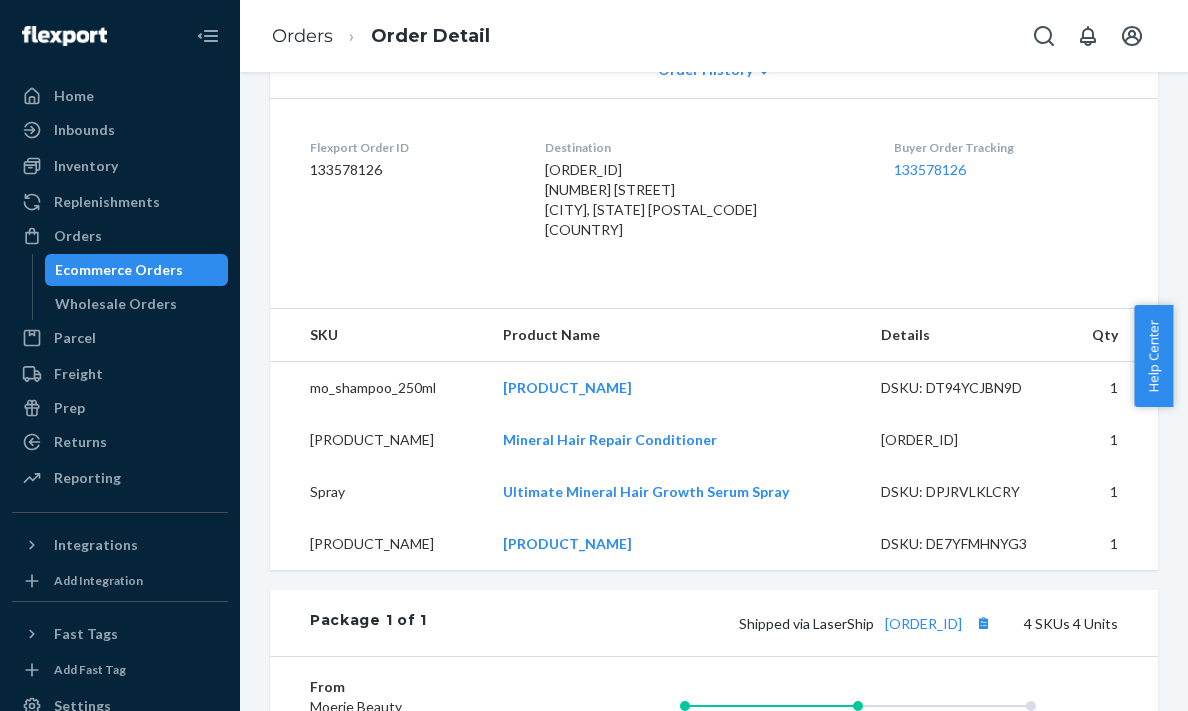 scroll, scrollTop: 0, scrollLeft: 0, axis: both 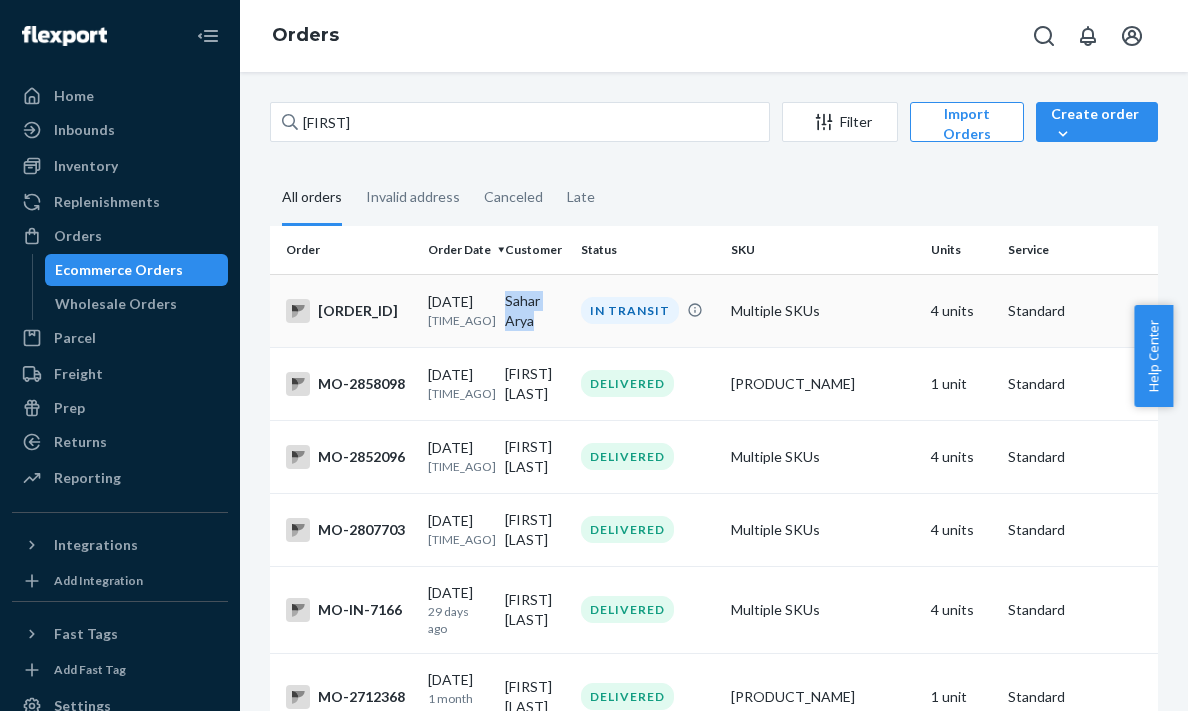 drag, startPoint x: 540, startPoint y: 322, endPoint x: 506, endPoint y: 304, distance: 38.470768 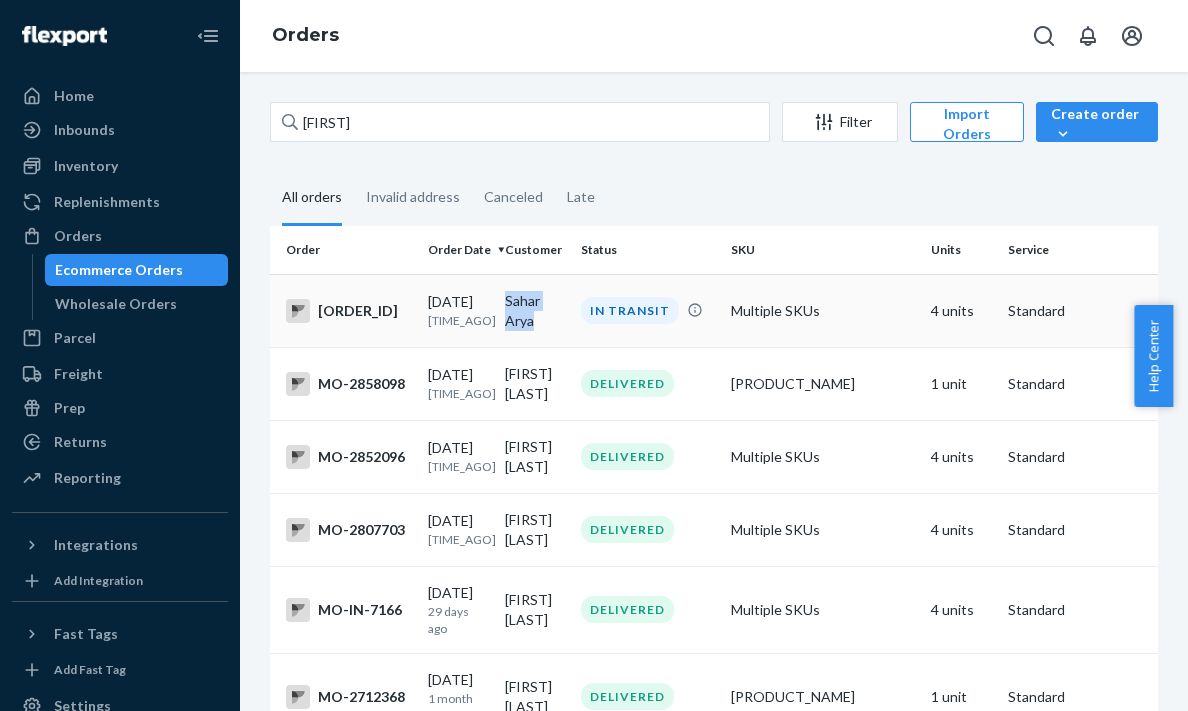click on "Sahar Arya" at bounding box center [535, 310] 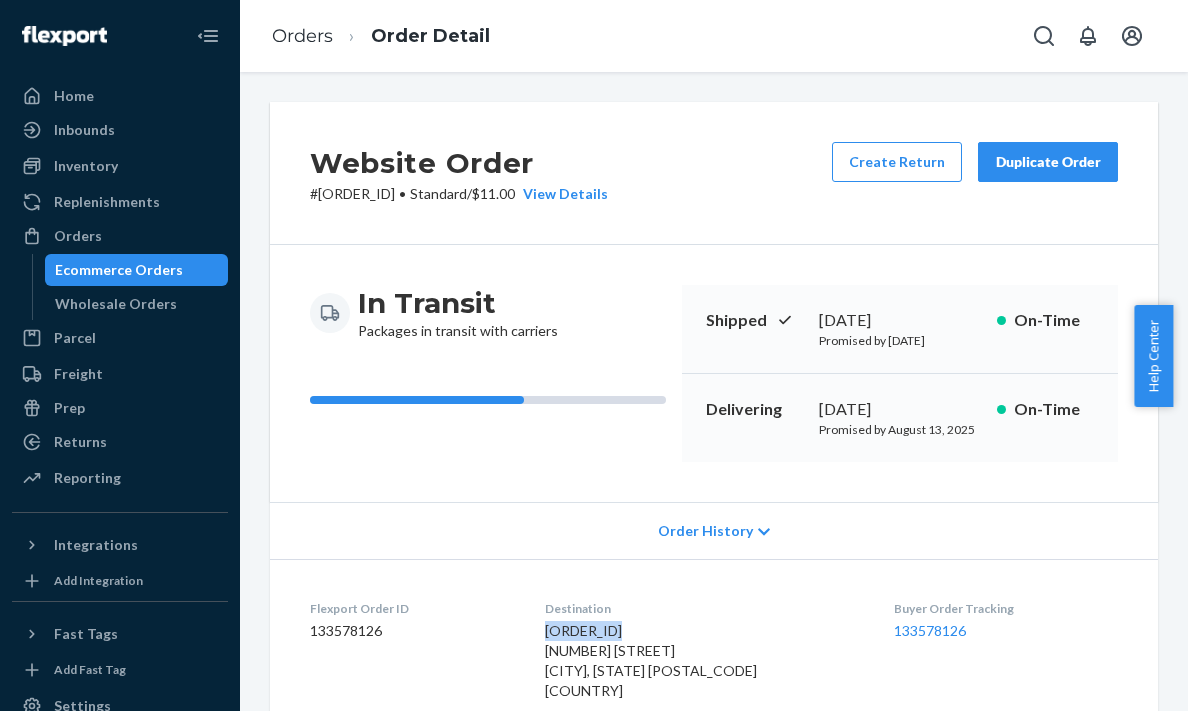 drag, startPoint x: 644, startPoint y: 627, endPoint x: 558, endPoint y: 625, distance: 86.023254 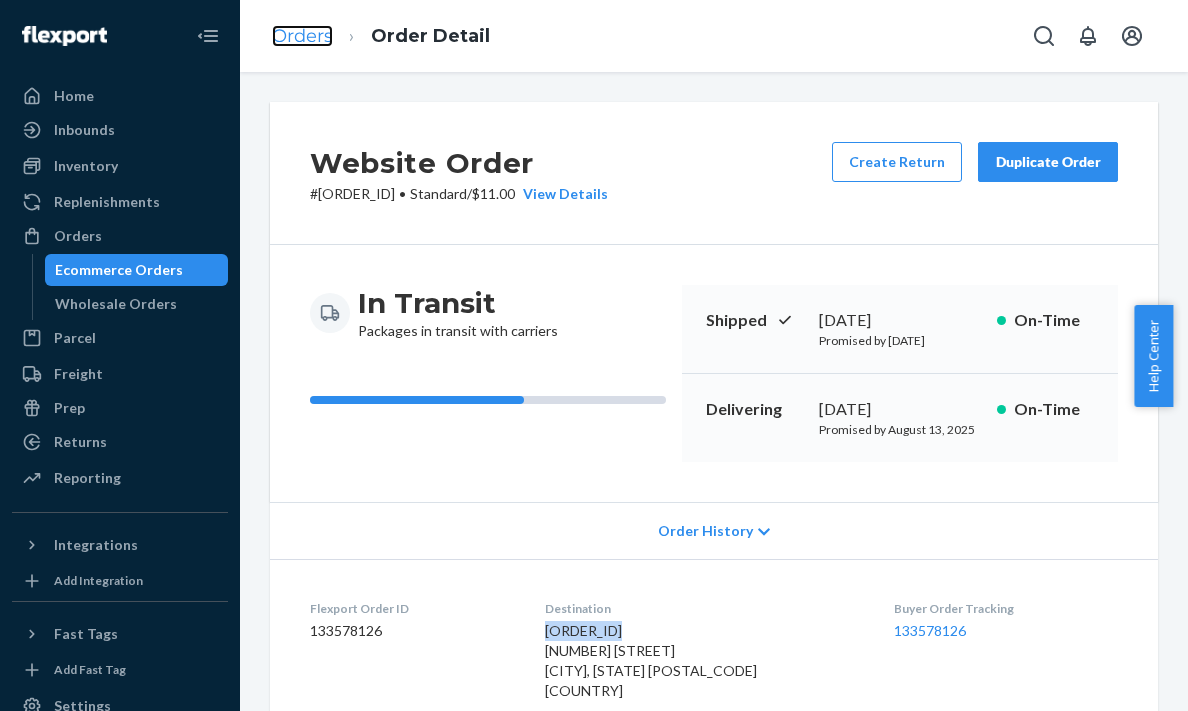 click on "Orders" at bounding box center [302, 36] 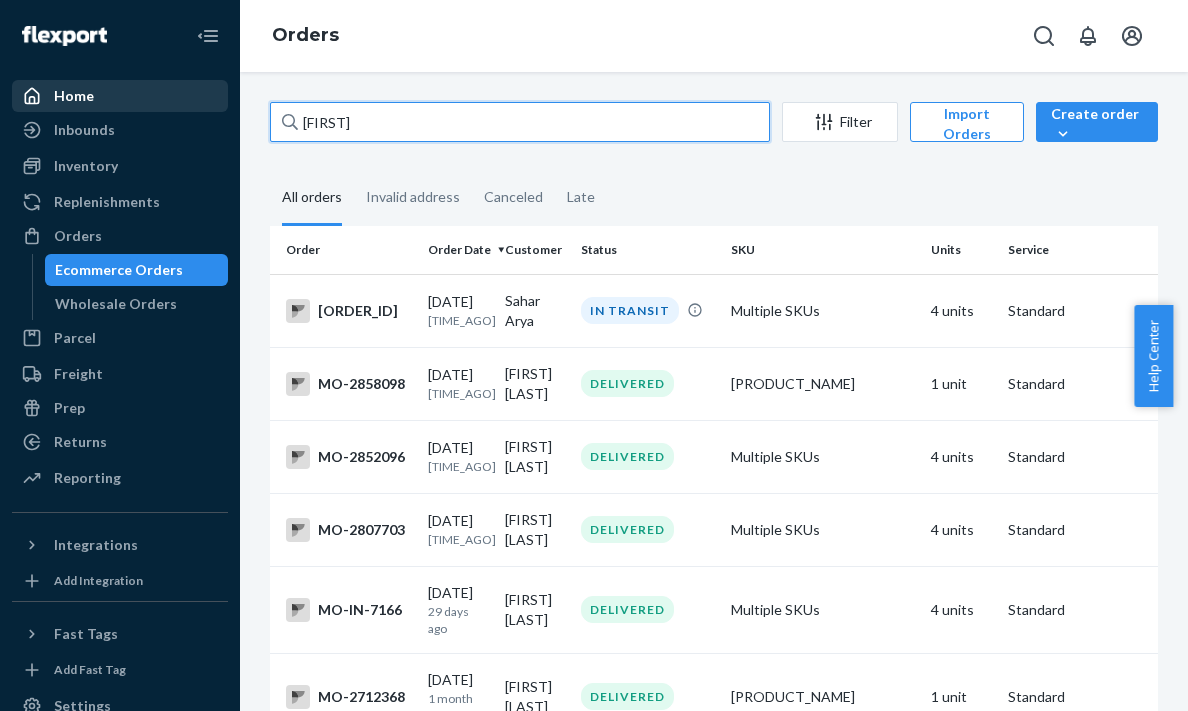drag, startPoint x: 384, startPoint y: 125, endPoint x: 208, endPoint y: 102, distance: 177.49648 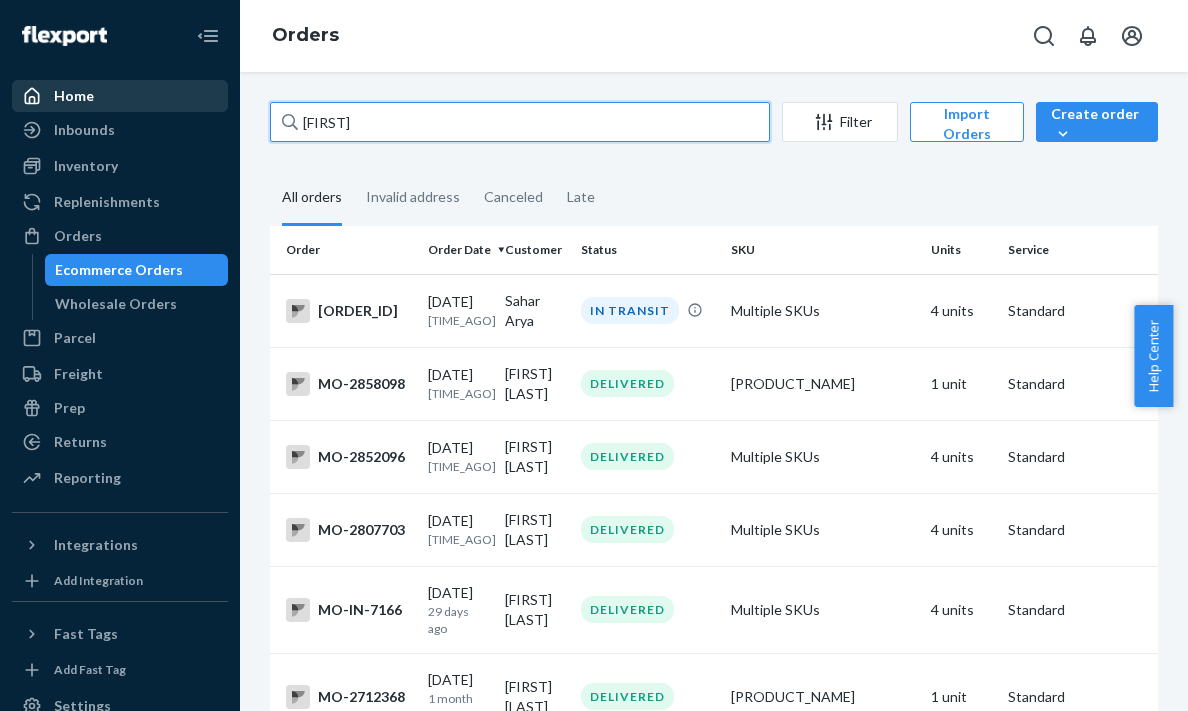 click on "Orders [NAME] Filter Import Orders Create order Ecommerce order Removal order All orders Invalid address Canceled Late Order Order Date Customer Status SKU Units Service Fee MO-2895579 08/02/2025 1 day ago [NAME] [LAST] IN TRANSIT Multiple SKUs 4 units Standard Loading.... MO-2858098 07/27/2025 7 days ago [NAME] [LAST] DELIVERED moerie_hair_growth_pills_60_capsules 1 unit Standard Loading.... MO-2852096 07/27/2025 7 days ago [NAME] [LAST] DELIVERED Multiple SKUs 4 units Standard Loading.... MO-2807703 07/18/2025 16 days ago [NAME] [LAST] DELIVERED Multiple SKUs 4 units Standard Loading.... MO-IN-7166 07/05/2025 29 days ago [NAME] [LAST] DELIVERED Multiple SKUs 4 units 1" at bounding box center (594, 355) 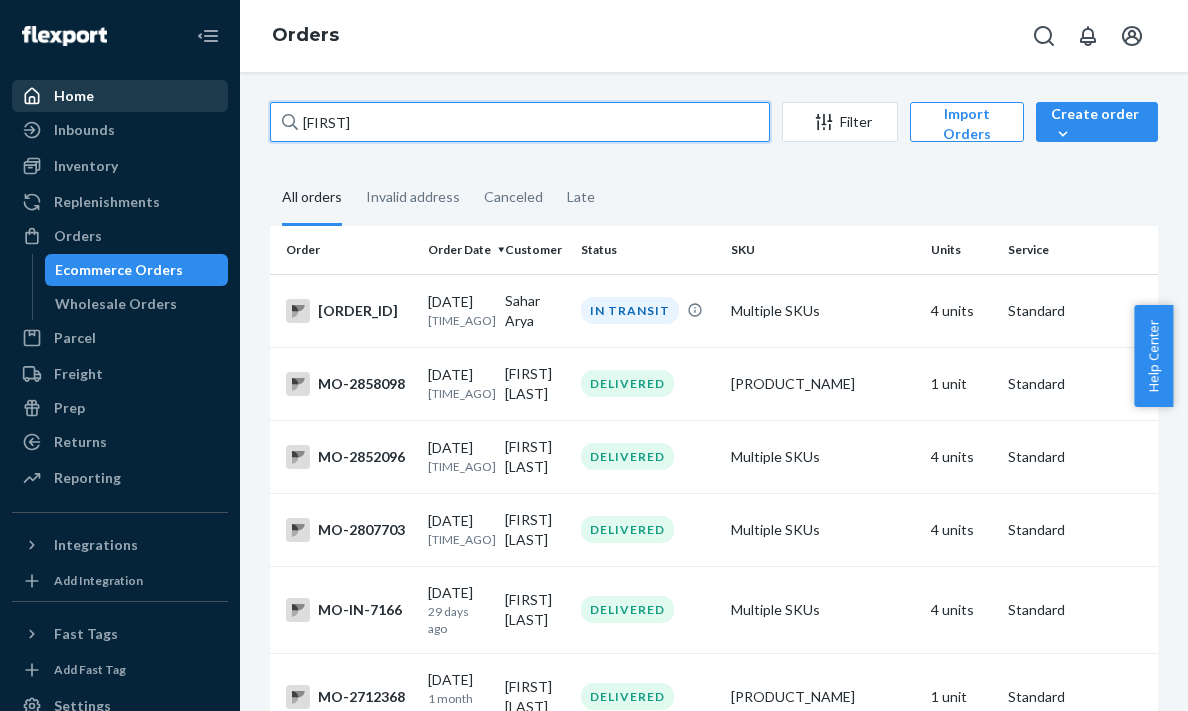 paste on "[LAST]" 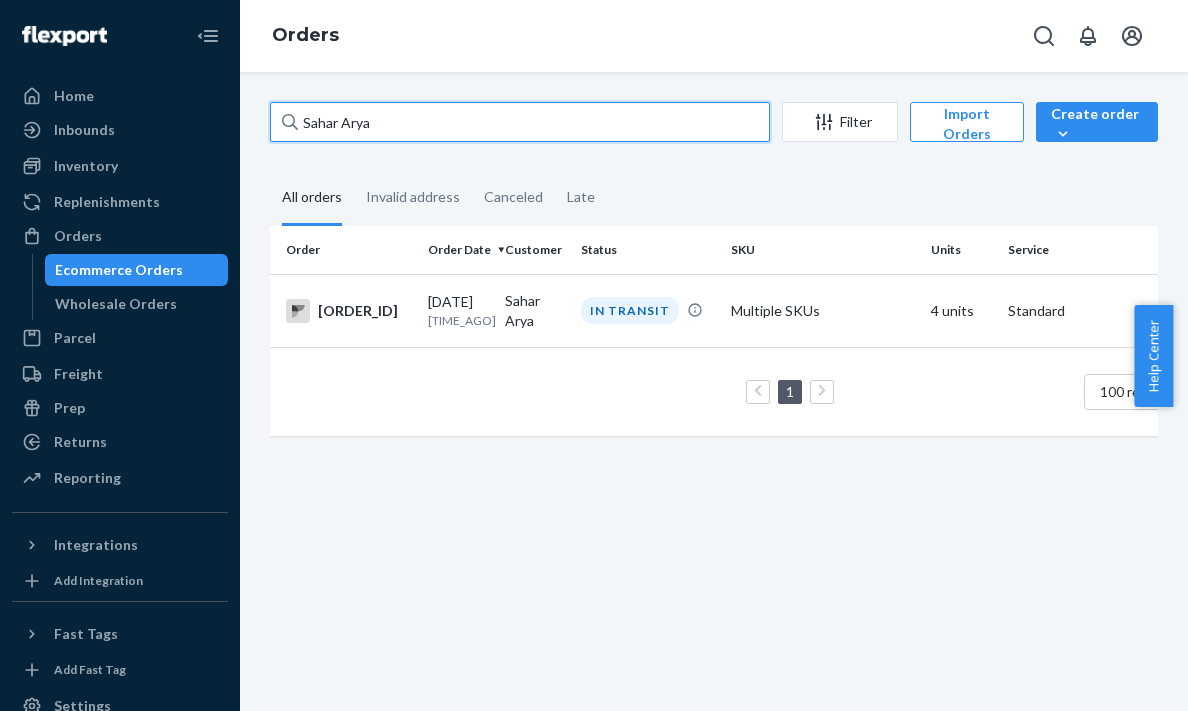 paste on "[ORDER_ID_SUFFIX]" 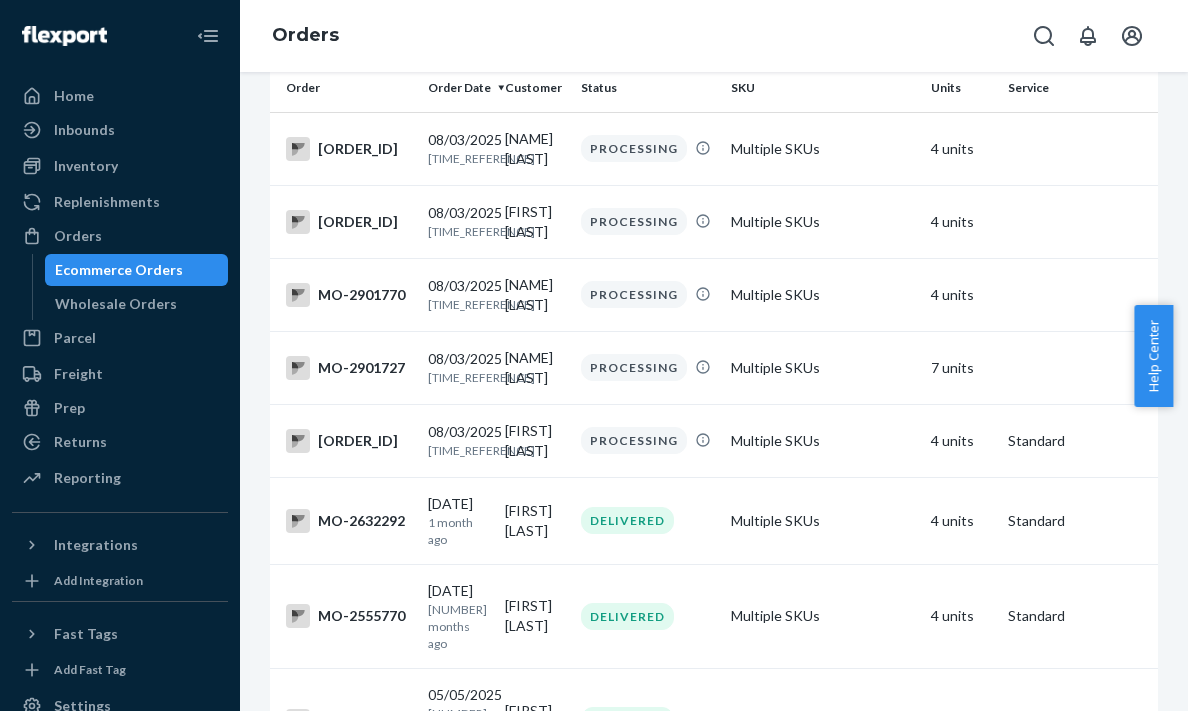 scroll, scrollTop: 0, scrollLeft: 0, axis: both 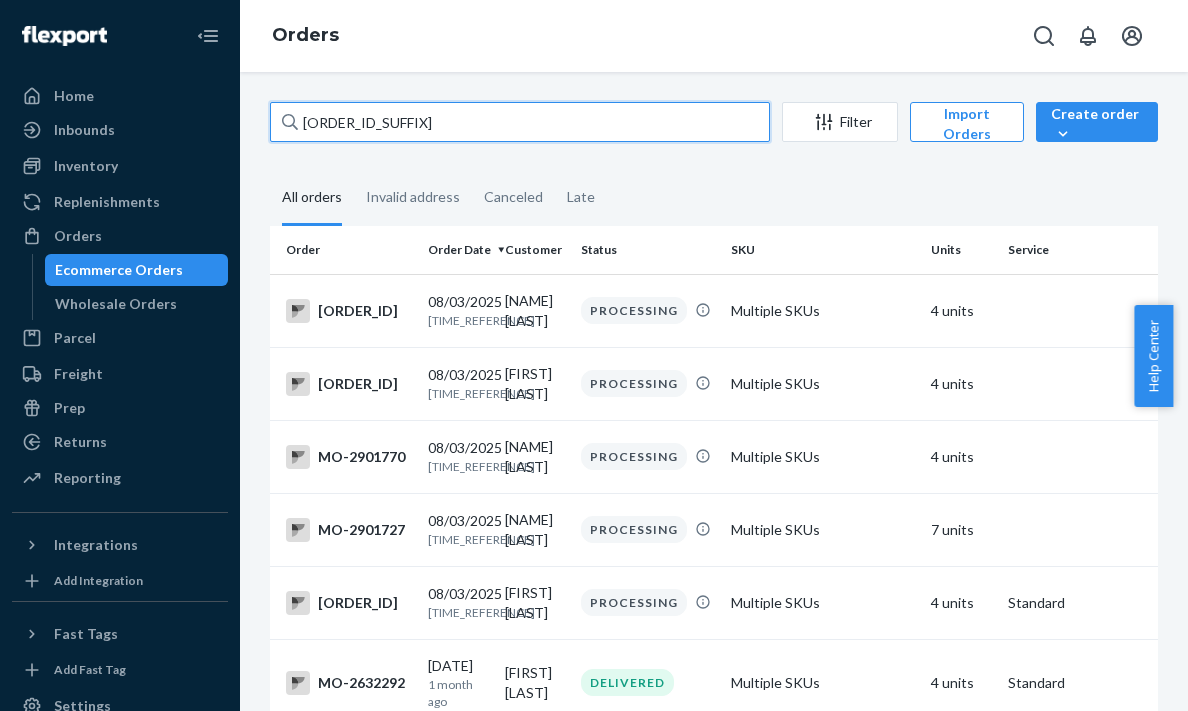 click on "[ORDER_ID_SUFFIX]" at bounding box center (520, 122) 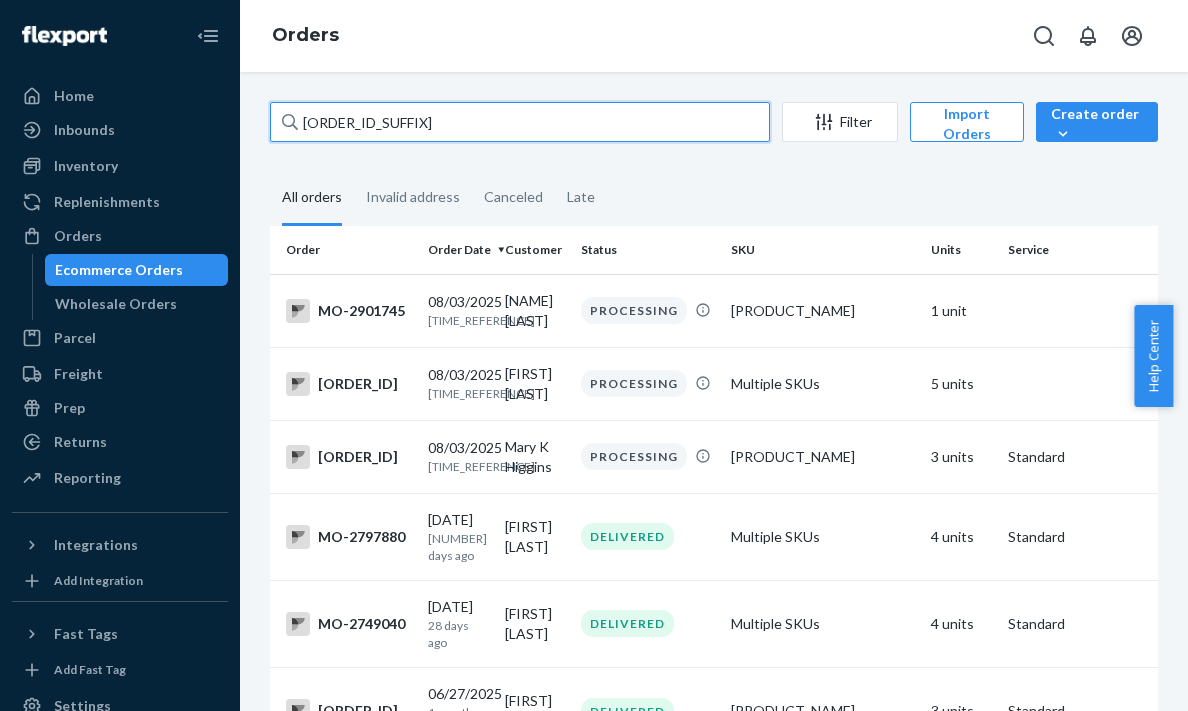 click on "[ORDER_ID_SUFFIX]" at bounding box center (520, 122) 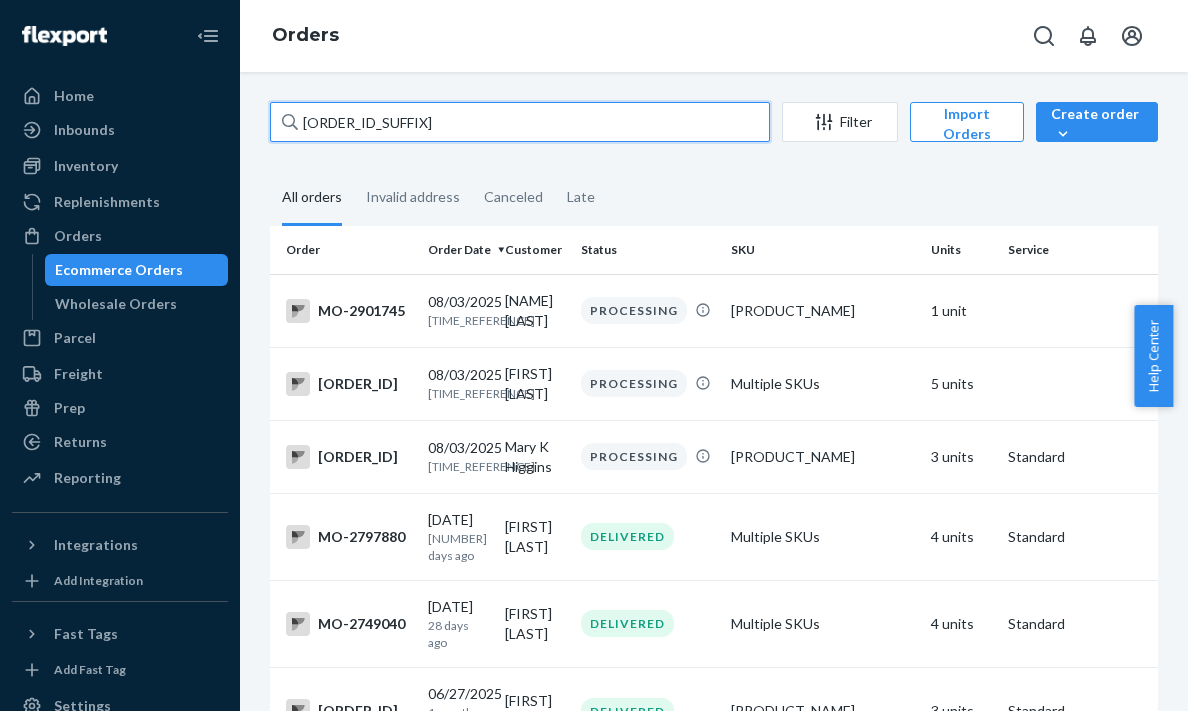 click on "[ORDER_ID_SUFFIX]" at bounding box center [520, 122] 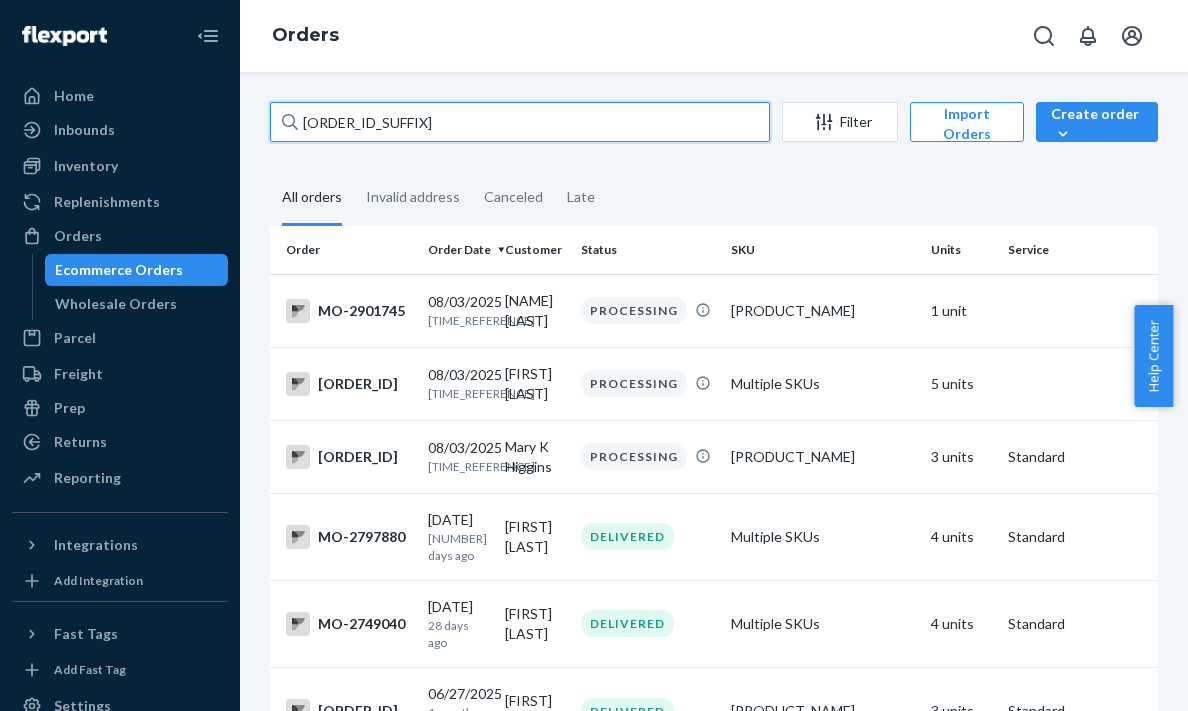drag, startPoint x: 390, startPoint y: 125, endPoint x: 259, endPoint y: 121, distance: 131.06105 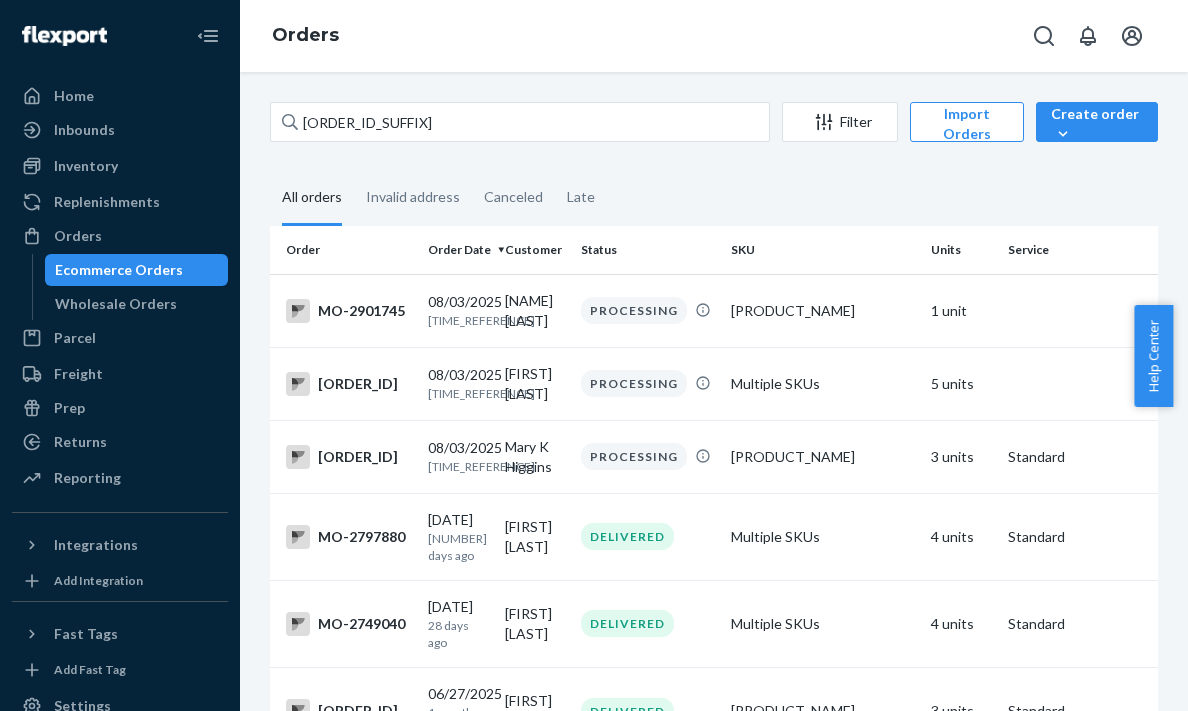 click on "Orders [ORDER_ID] [DATE] [TIME_AGO] [FIRST] [LAST] [STATUS] [PRODUCT_NAME] [UNITS] units Orders [ORDER_ID] [DATE] [TIME_AGO] [FIRST] [LAST] [STATUS] Multiple SKUs [UNITS] units Orders [ORDER_ID] [DATE] [TIME_AGO] [FIRST] [LAST] [STATUS] Multiple SKUs [UNITS] units Orders [ORDER_ID] [DATE] [TIME_AGO] [FIRST] [LAST] [STATUS] [PRODUCT_NAME] [UNITS] units Standard Orders [ORDER_ID] [DATE] [TIME_AGO] [FIRST] [LAST] [STATUS] Multiple SKUs [UNITS] units Standard Orders [ORDER_ID] [DATE] [TIME_AGO] [FIRST] [LAST] [STATUS] Multiple SKUs [UNITS] units Standard Orders [ORDER_ID] [DATE] [TIME_AGO] [FIRST] [LAST] [STATUS] Multiple SKUs [UNITS] units Standard" at bounding box center (714, 391) 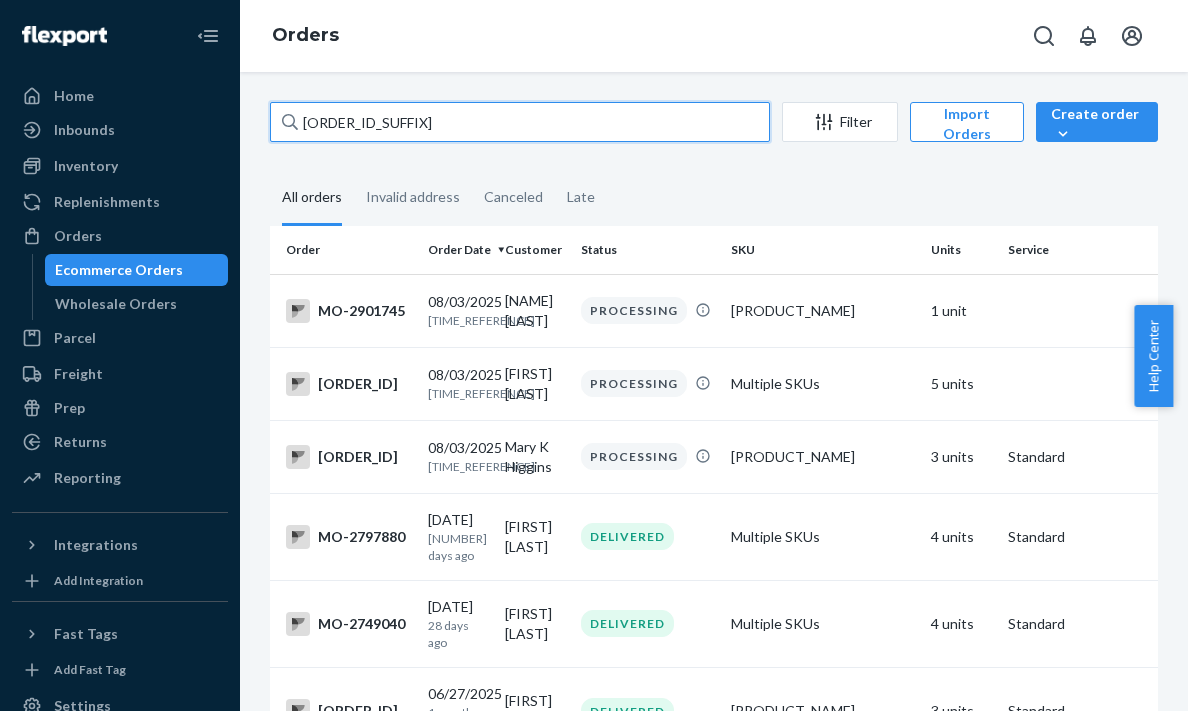 click on "[ORDER_ID_SUFFIX]" at bounding box center (520, 122) 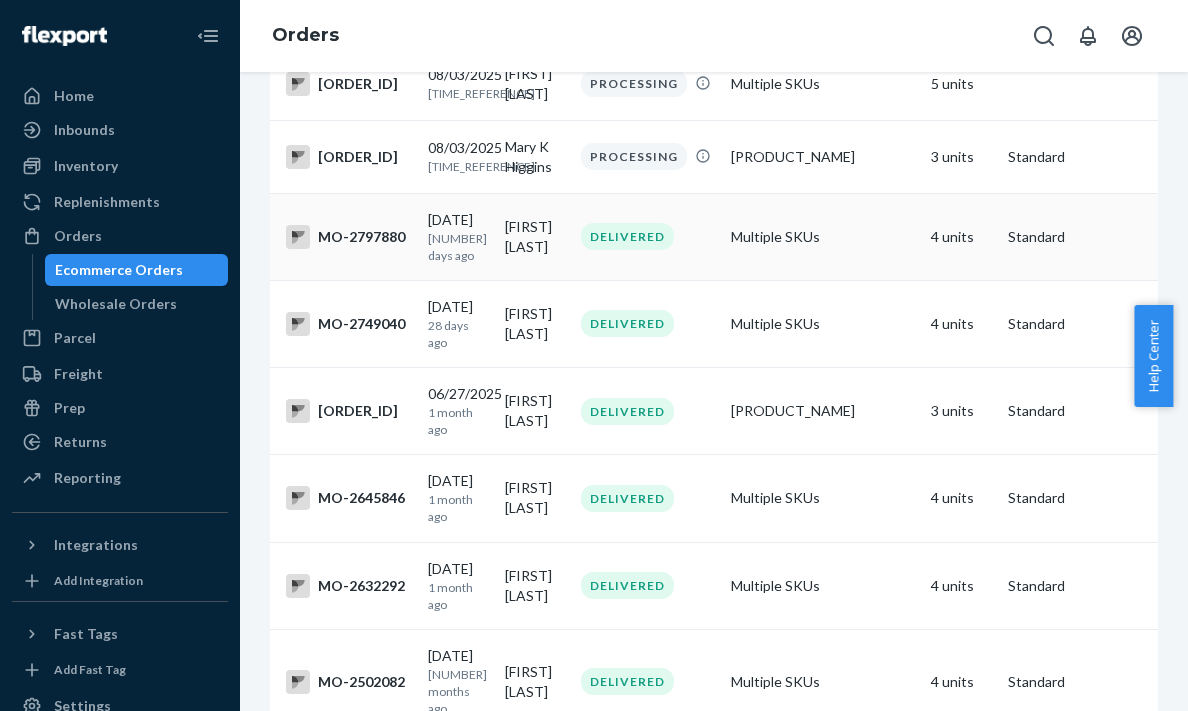 scroll, scrollTop: 0, scrollLeft: 0, axis: both 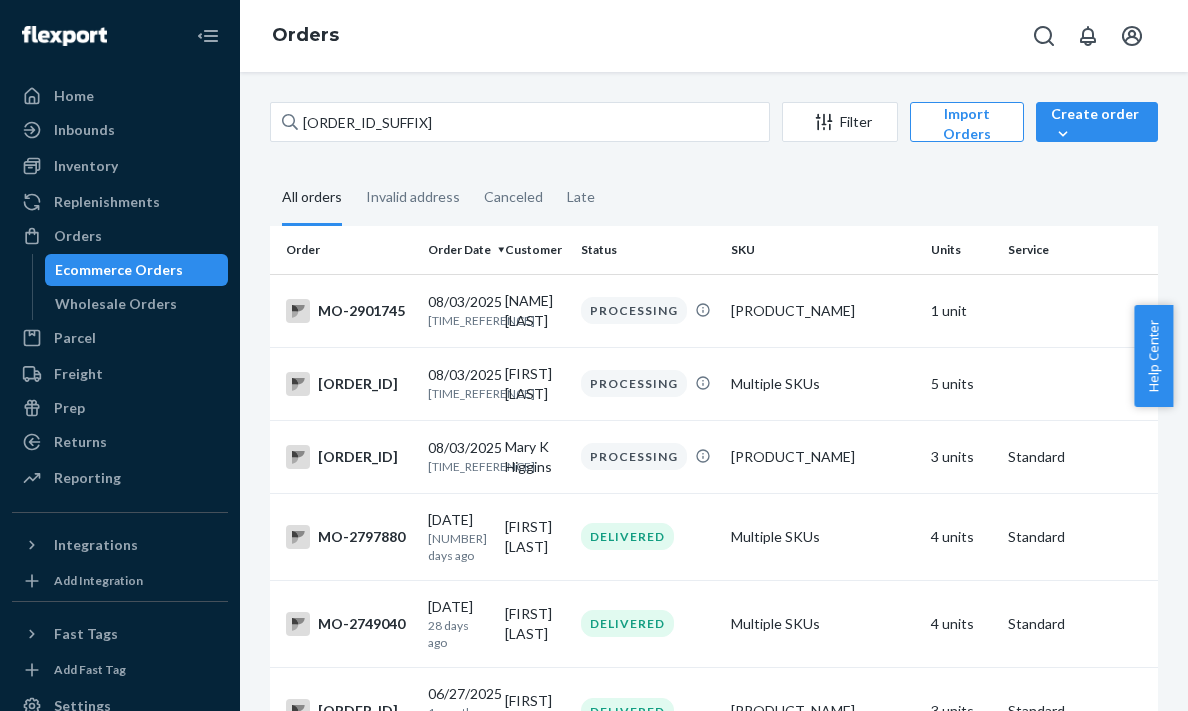click on "Status" at bounding box center [648, 250] 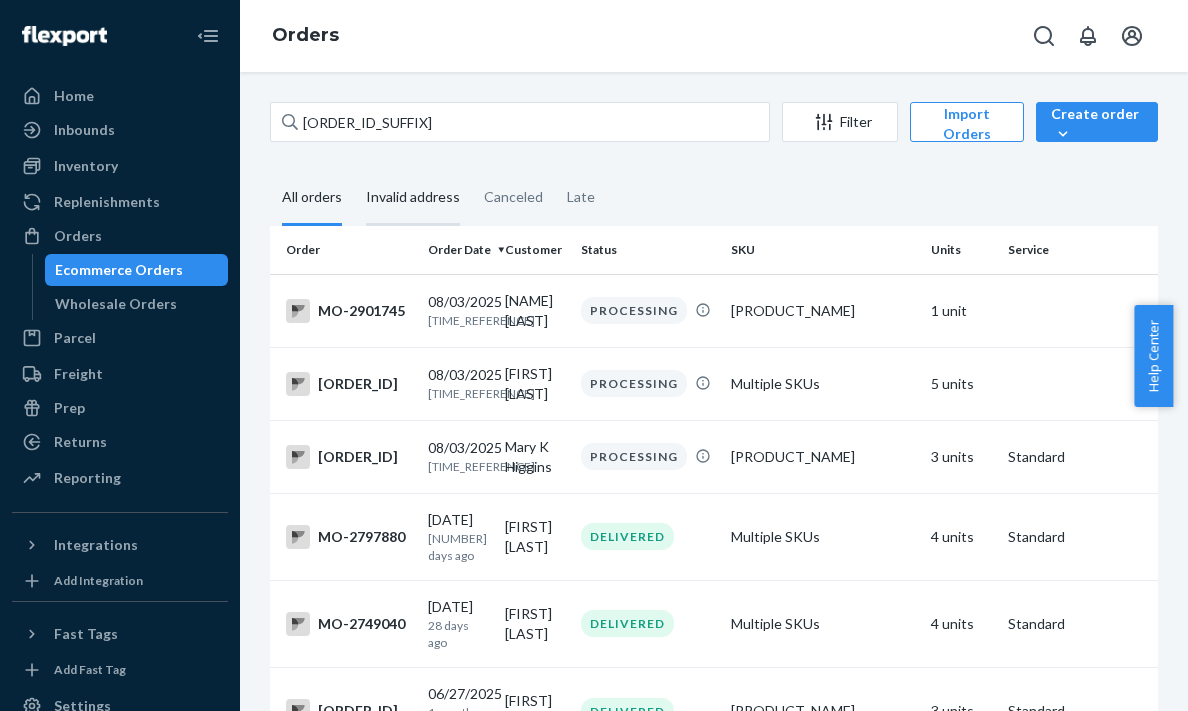click on "Invalid address" at bounding box center [413, 198] 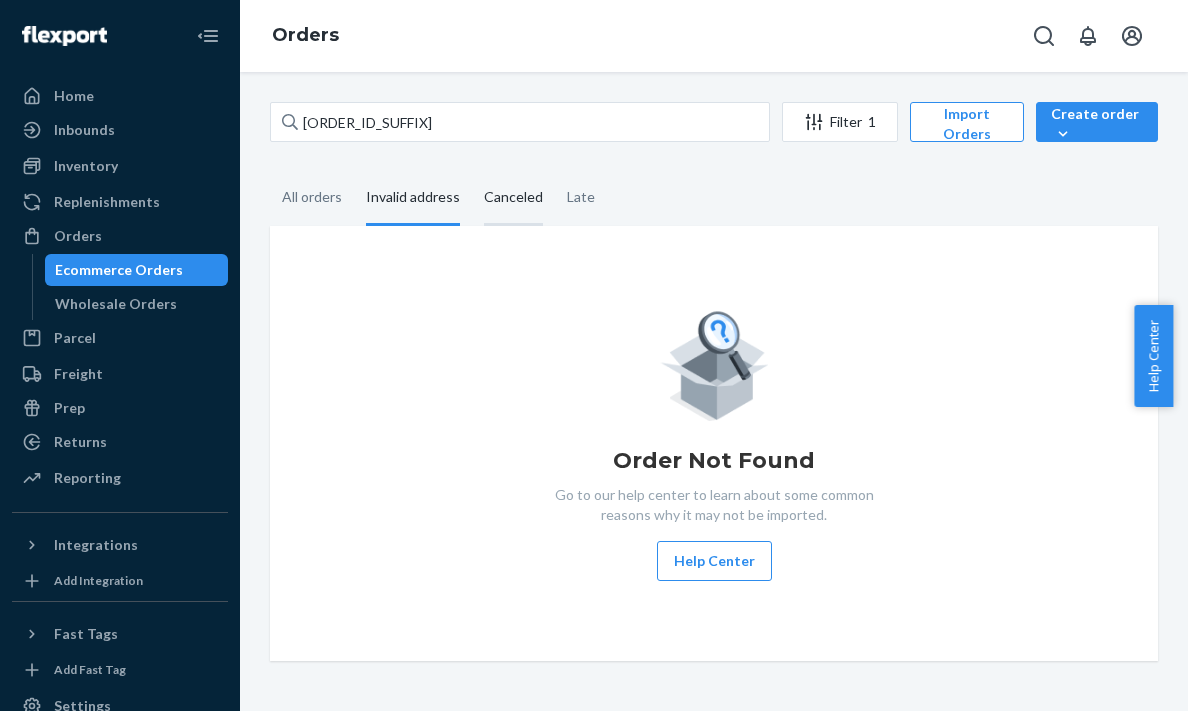 click on "Canceled" at bounding box center [513, 198] 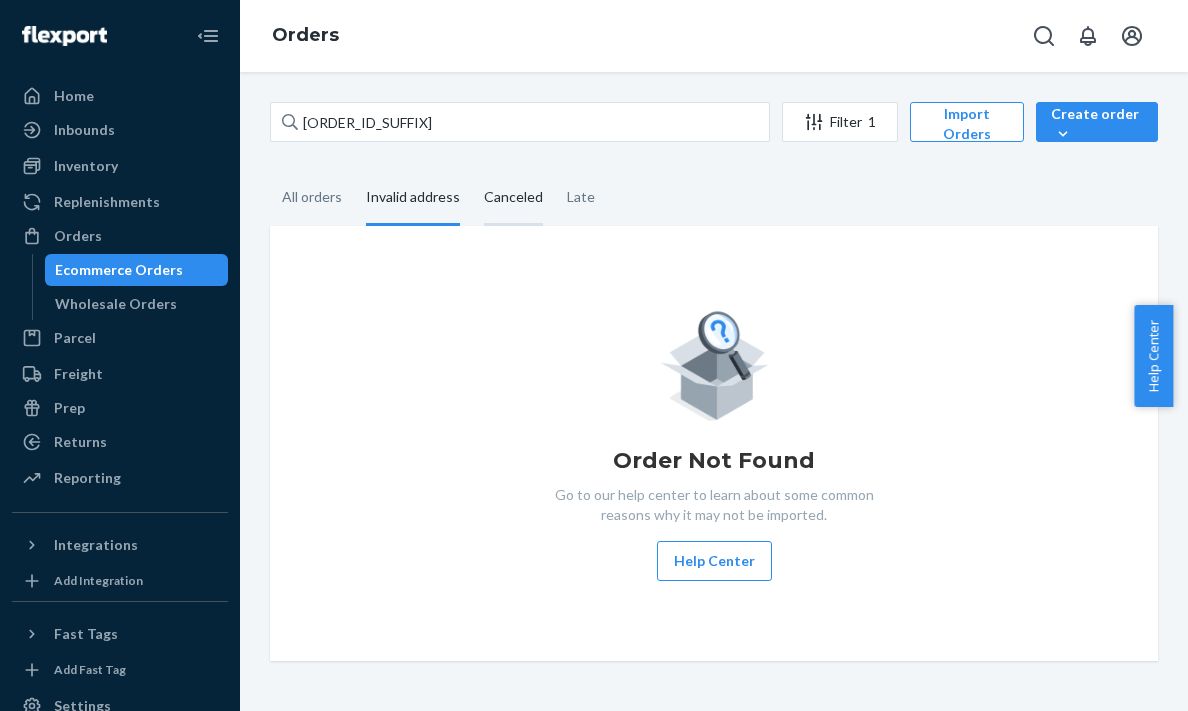 click on "Canceled" at bounding box center (472, 171) 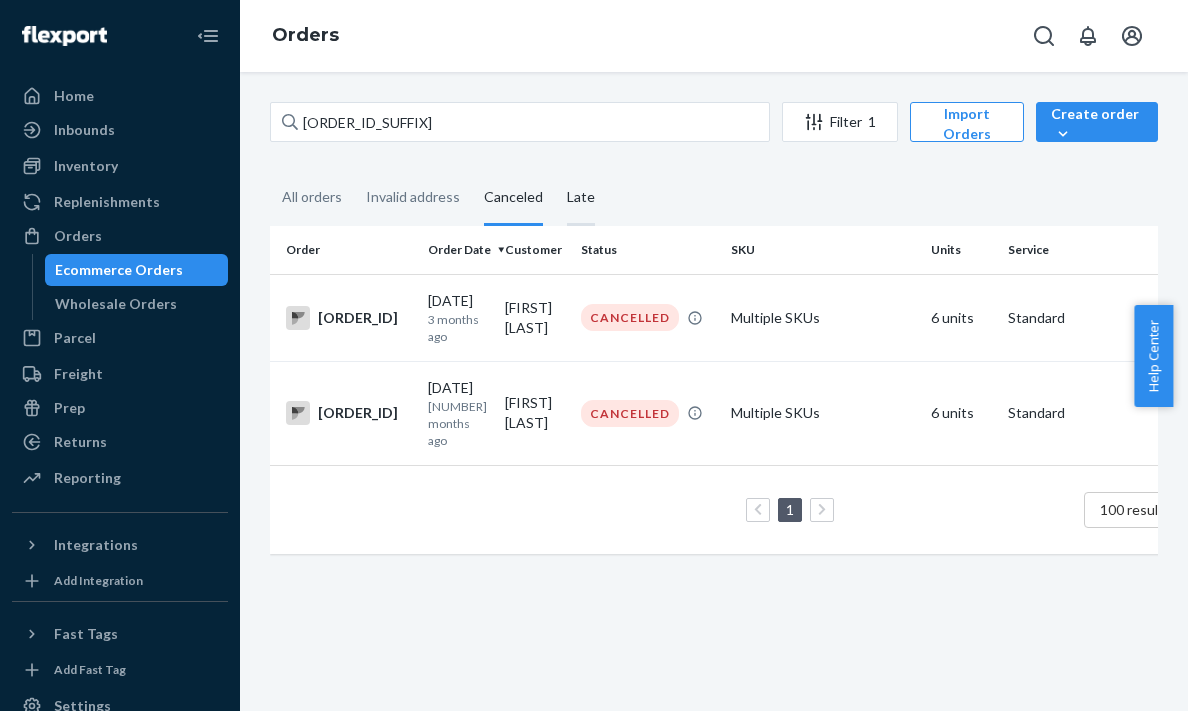 click on "Late" at bounding box center [581, 198] 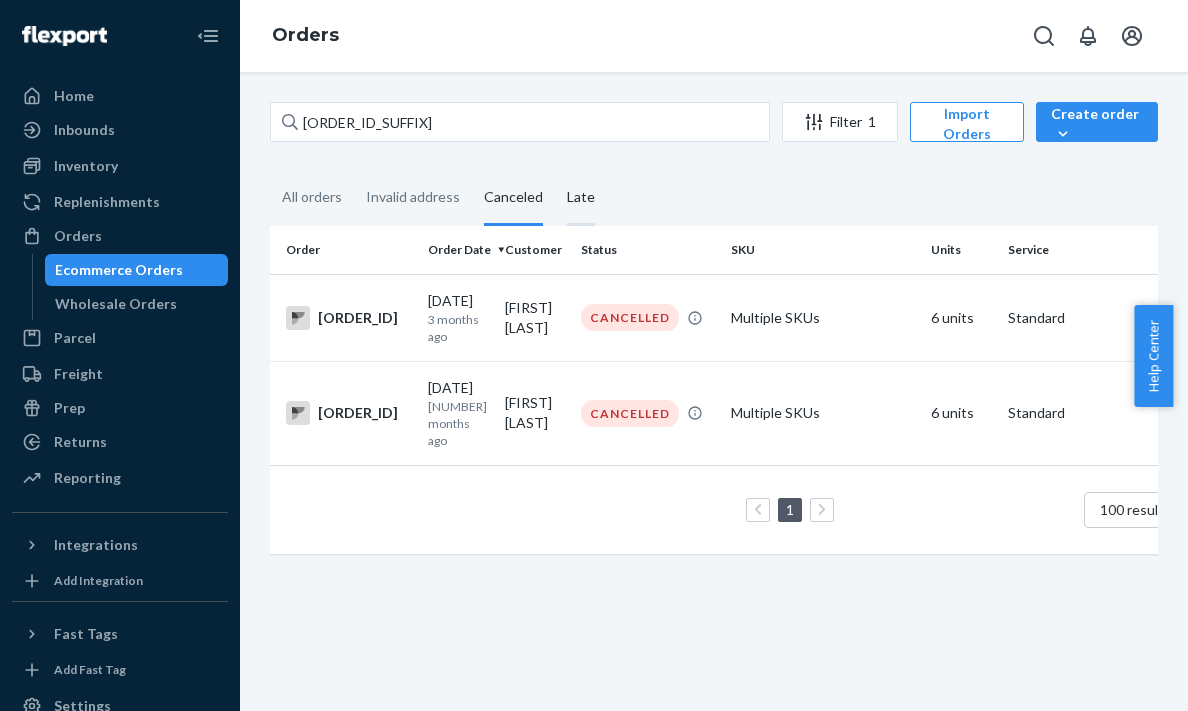 click on "Late" at bounding box center (555, 171) 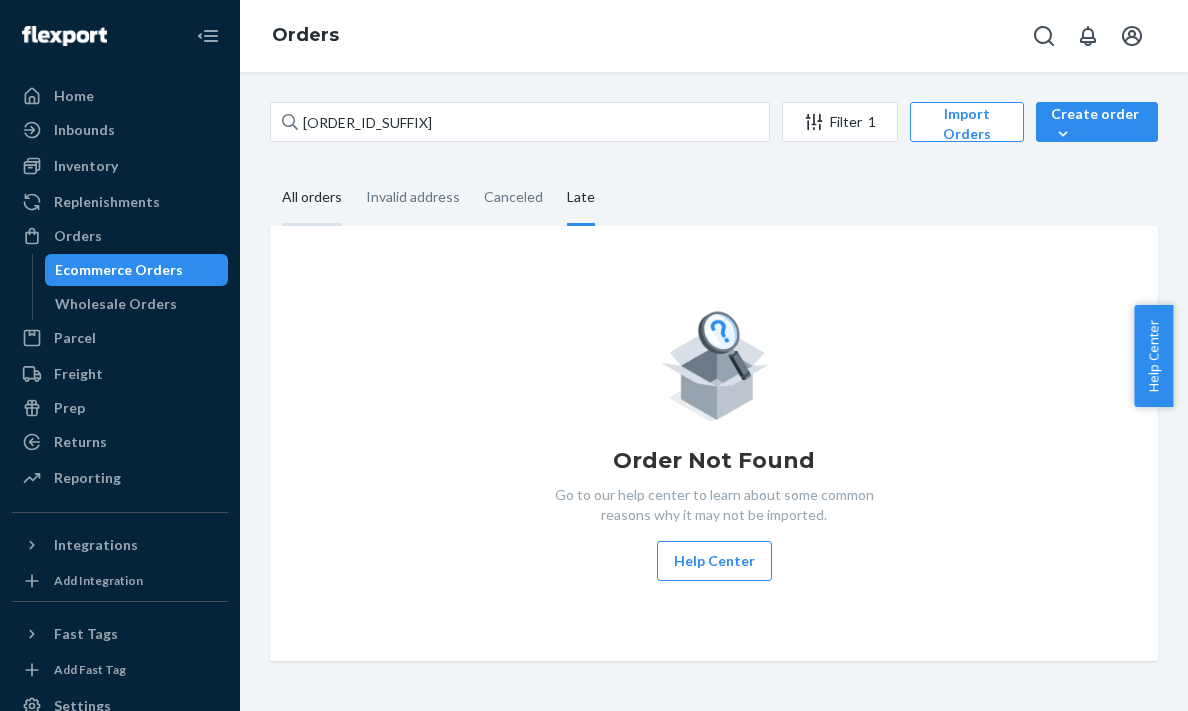 click on "All orders" at bounding box center (312, 198) 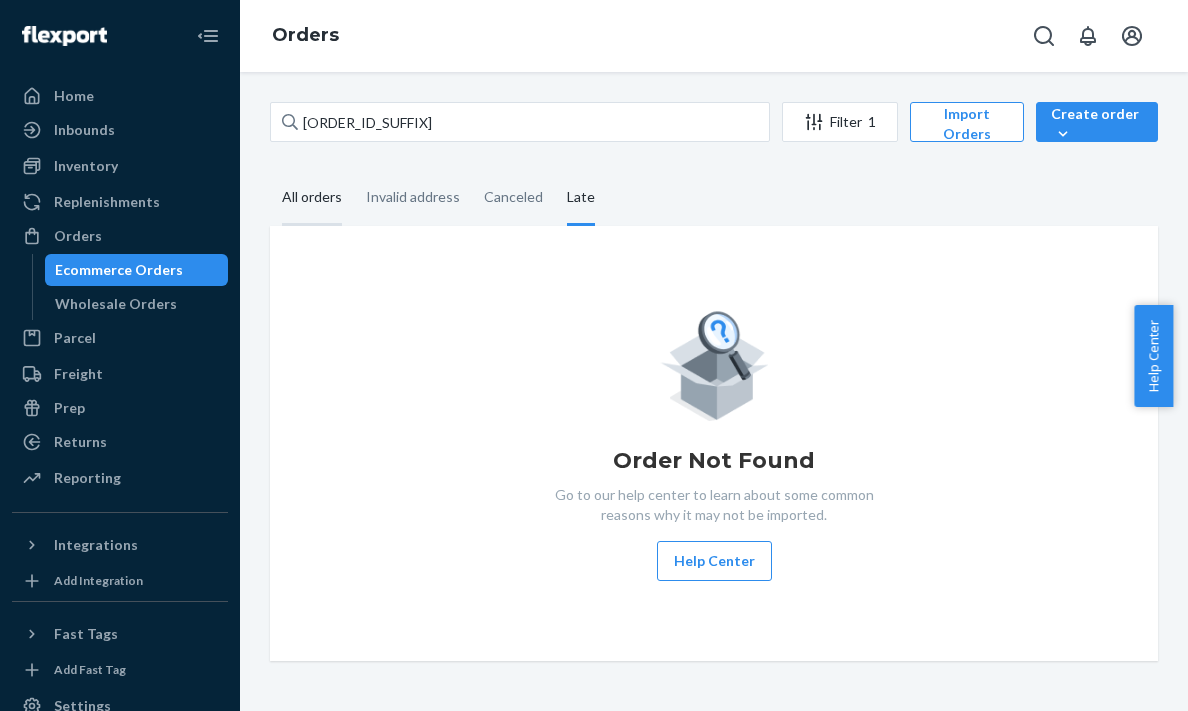 click on "All orders" at bounding box center [270, 171] 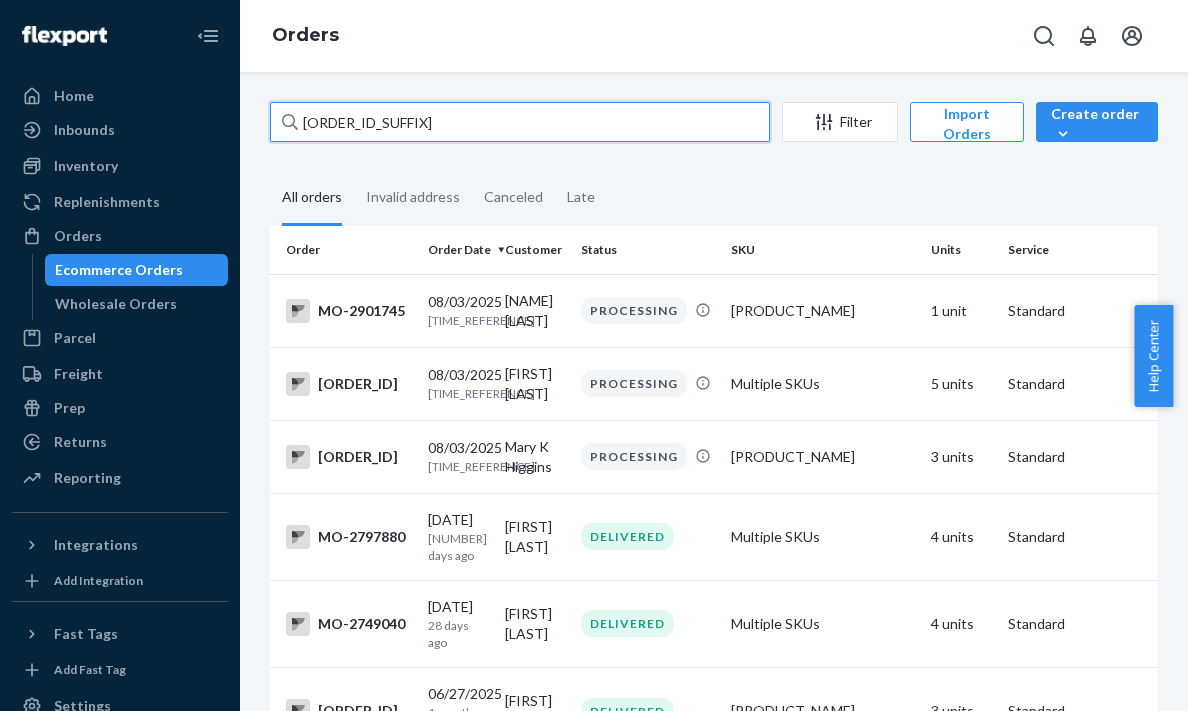 drag, startPoint x: 387, startPoint y: 118, endPoint x: 232, endPoint y: 122, distance: 155.0516 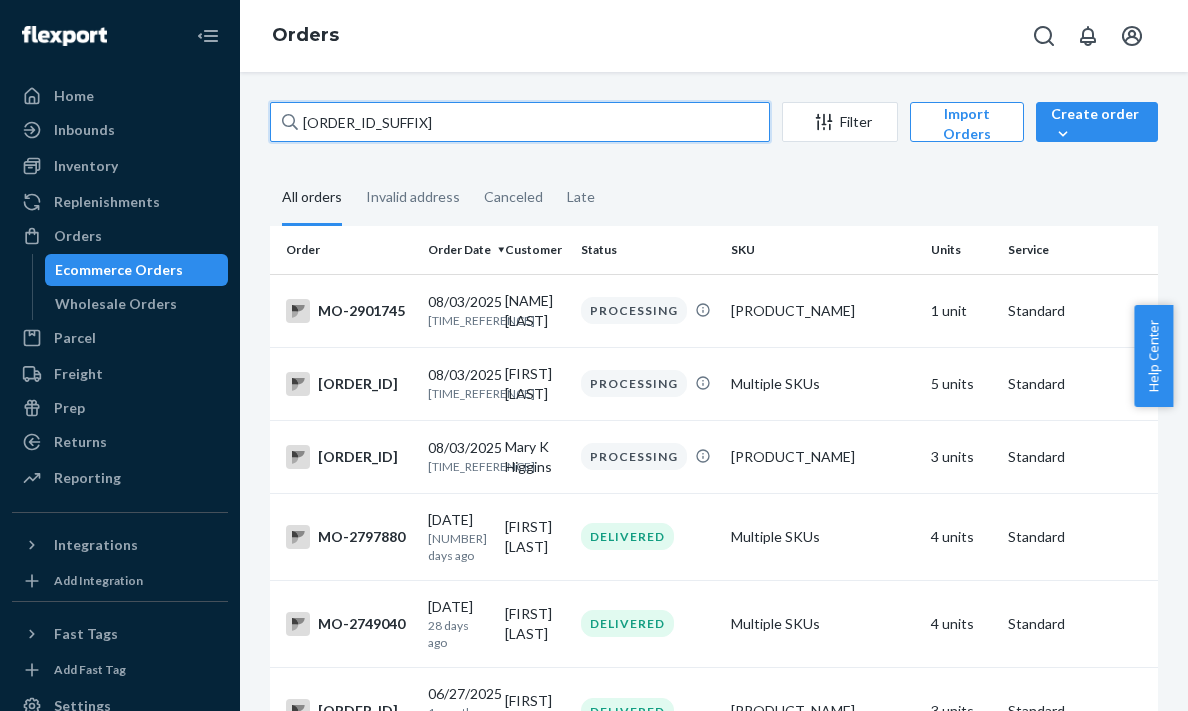 click on "Home Inbounds Shipping Plans Problems Inventory Products Branded Packaging Replenishments Orders Ecommerce Orders Wholesale Orders Parcel Parcel orders Integrations Freight Prep Returns All Returns Settings Packages Reporting Reports Analytics Integrations Add Integration Fast Tags Add Fast Tag Settings Talk to Support Help Center Give Feedback Orders 2901795 Filter Import Orders Create order Ecommerce order Removal order All orders Invalid address Canceled Late Order Order Date Customer Status SKU Units Service Fee MO-2901745 [DATE] Today Lori Marshall PROCESSING moerie_hair_growth_pills_60_capsules 1 unit Standard MO-2901735 [DATE] Today Lindsey Boswell PROCESSING Multiple SKUs 5 units Standard MO-2901395 [DATE] Today Mary K Higgins PROCESSING moerie_hair_growth_pills_60_capsules 3 units Standard MO-2797880 [DATE] 18 days ago Sarah Barlow DELIVERED Multiple SKUs 4 units Standard $10.42 MO-2749040 [DATE] 28 days ago Eryka Mooney DELIVERED Multiple SKUs 4 units Standard $11.69 MO-2701795 1" at bounding box center [594, 355] 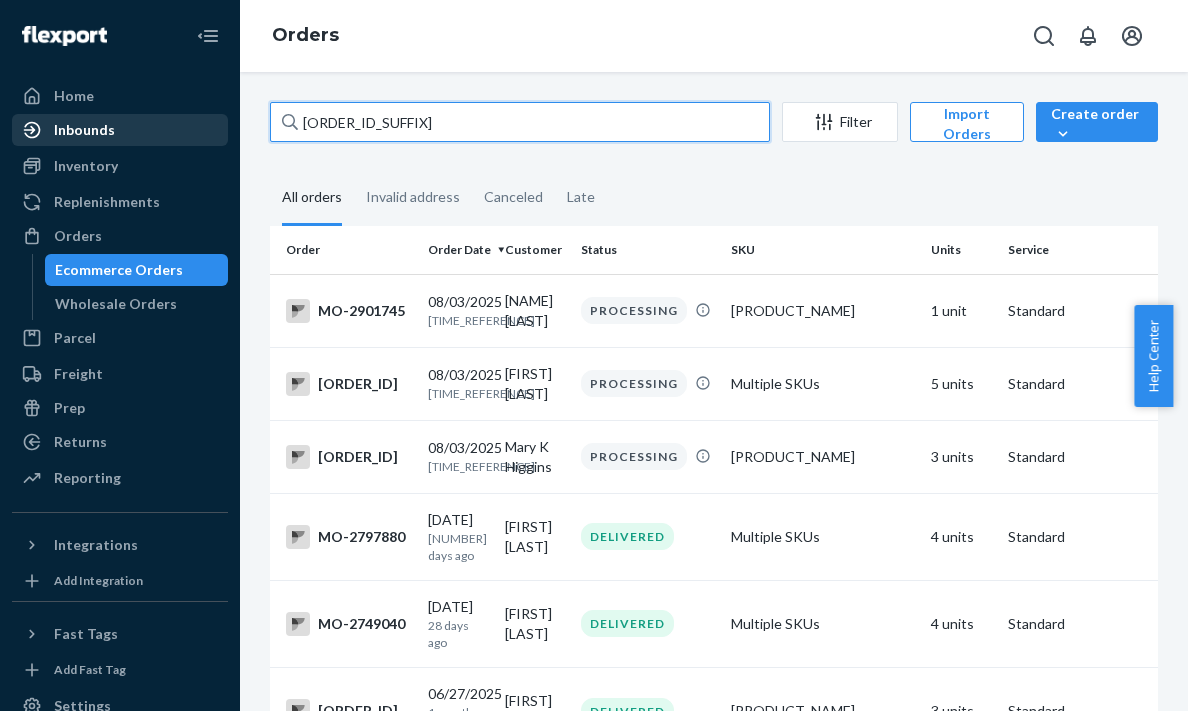 drag, startPoint x: 395, startPoint y: 129, endPoint x: 192, endPoint y: 122, distance: 203.12065 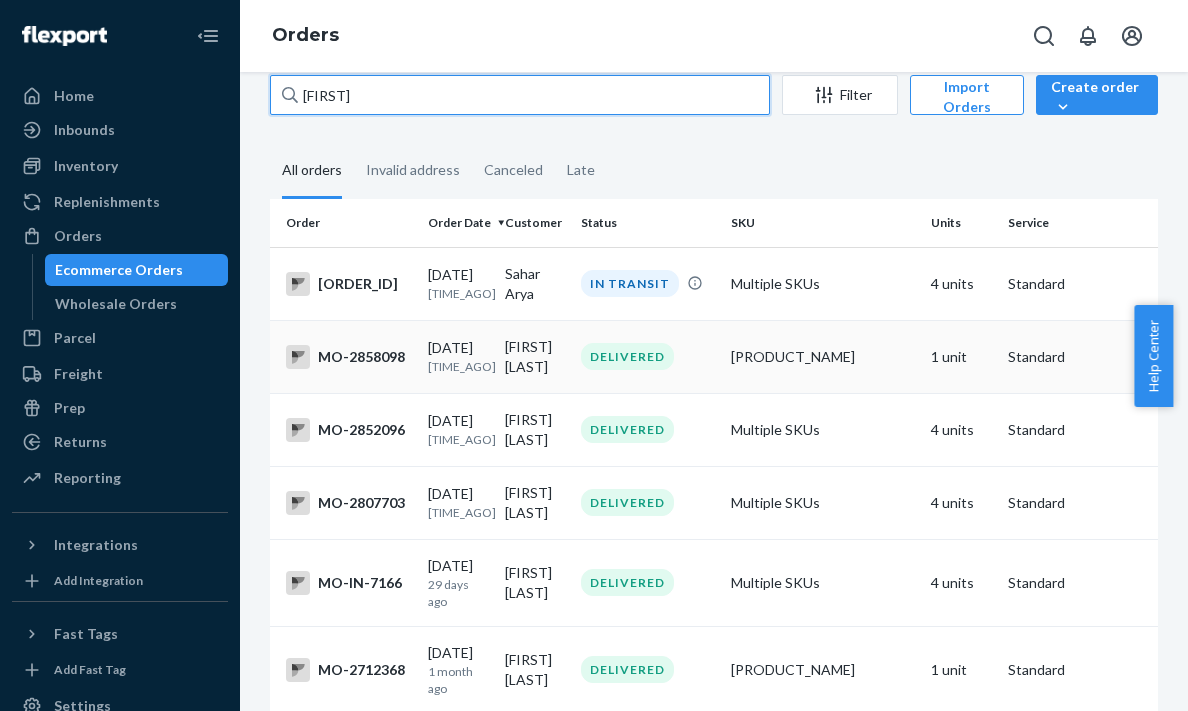 scroll, scrollTop: 0, scrollLeft: 0, axis: both 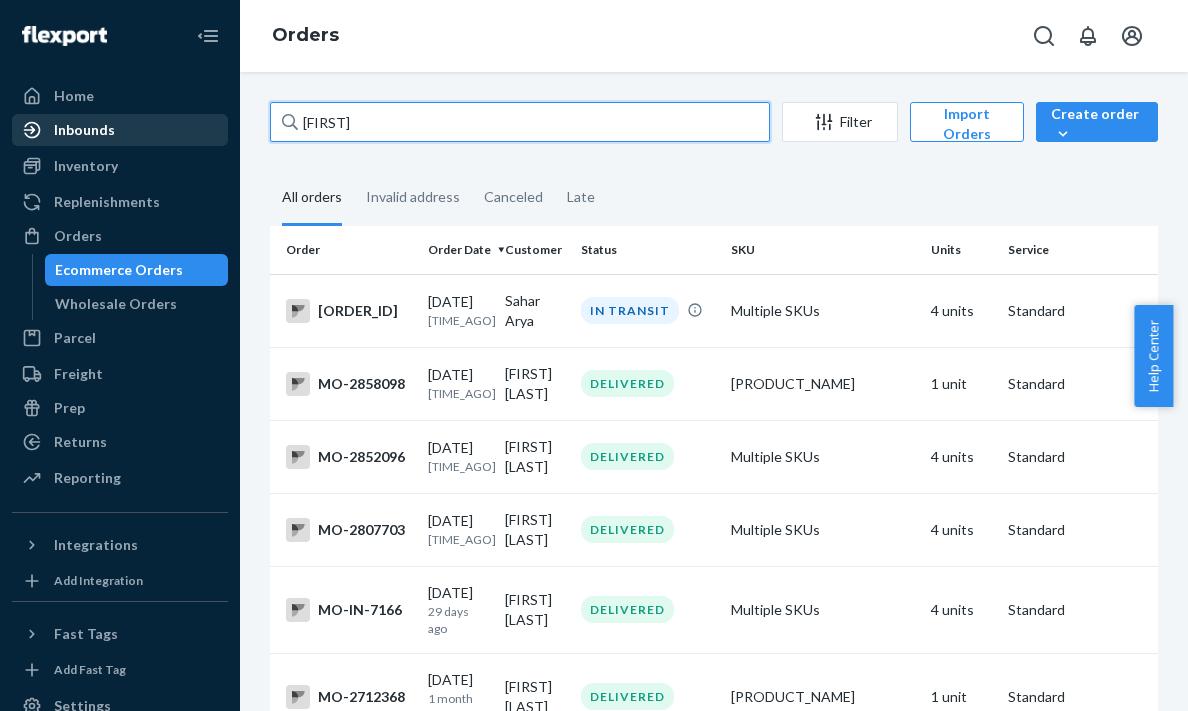 drag, startPoint x: 410, startPoint y: 120, endPoint x: 190, endPoint y: 121, distance: 220.00227 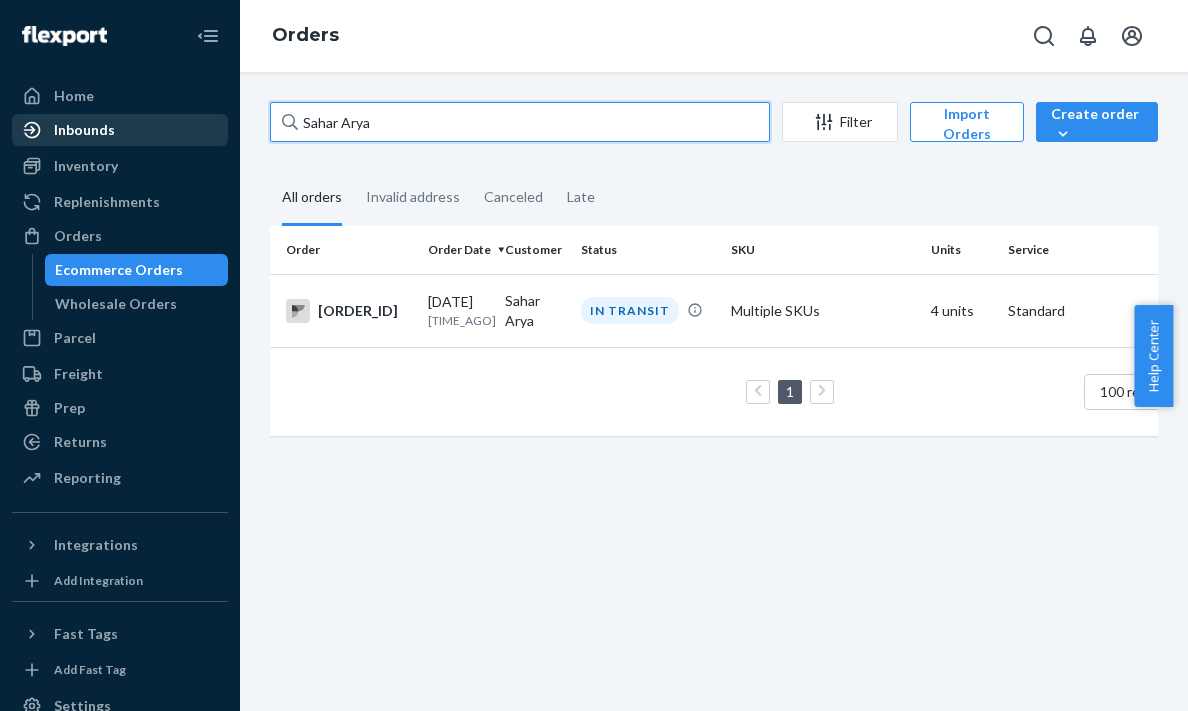 drag, startPoint x: 335, startPoint y: 123, endPoint x: 145, endPoint y: 131, distance: 190.16835 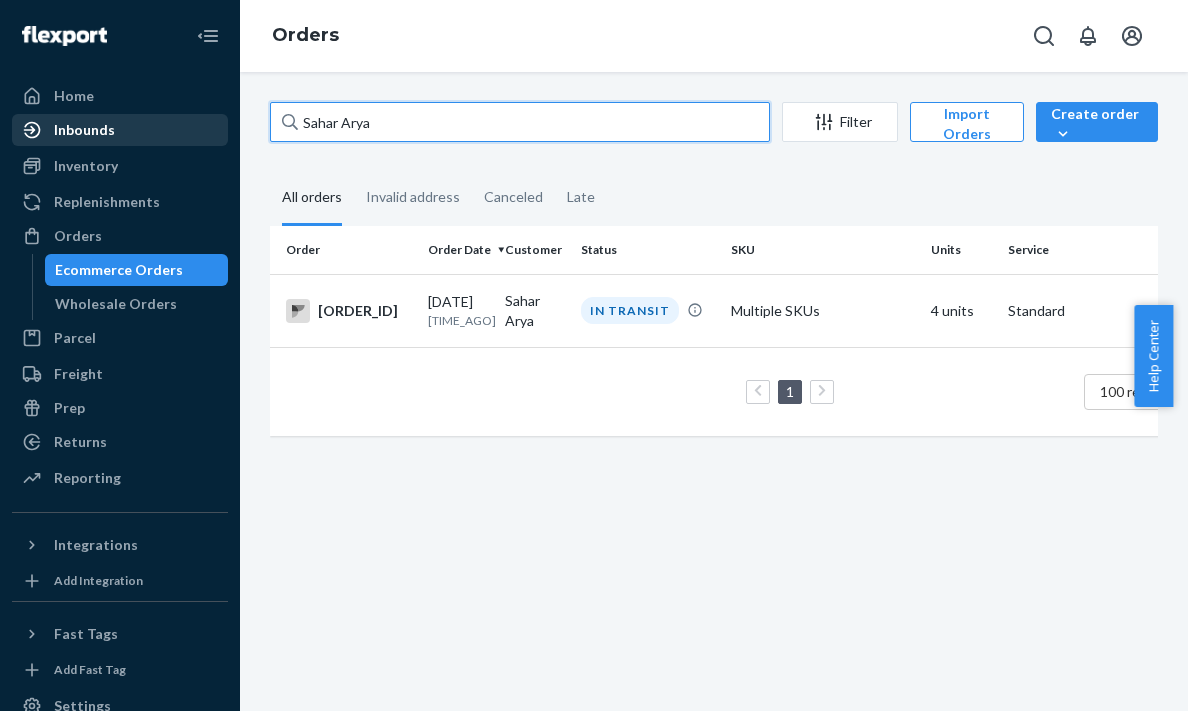 click on "Home Inbounds Shipping Plans Problems Inventory Products Branded Packaging Replenishments Orders Ecommerce Orders Wholesale Orders Parcel Parcel orders Integrations Freight Prep Returns All Returns Settings Packages Reporting Reports Analytics Integrations Add Integration Fast Tags Add Fast Tag Settings Talk to Support Help Center Give Feedback Orders Sahar Arya Filter Import Orders Create order Ecommerce order Removal order All orders Invalid address Canceled Late Order Order Date Customer Status SKU Units Service Fee MO-2895579 [DATE] 1 day ago Sahar Arya IN TRANSIT Multiple SKUs 4 units Standard $11.00 1 100 results per page" at bounding box center (594, 355) 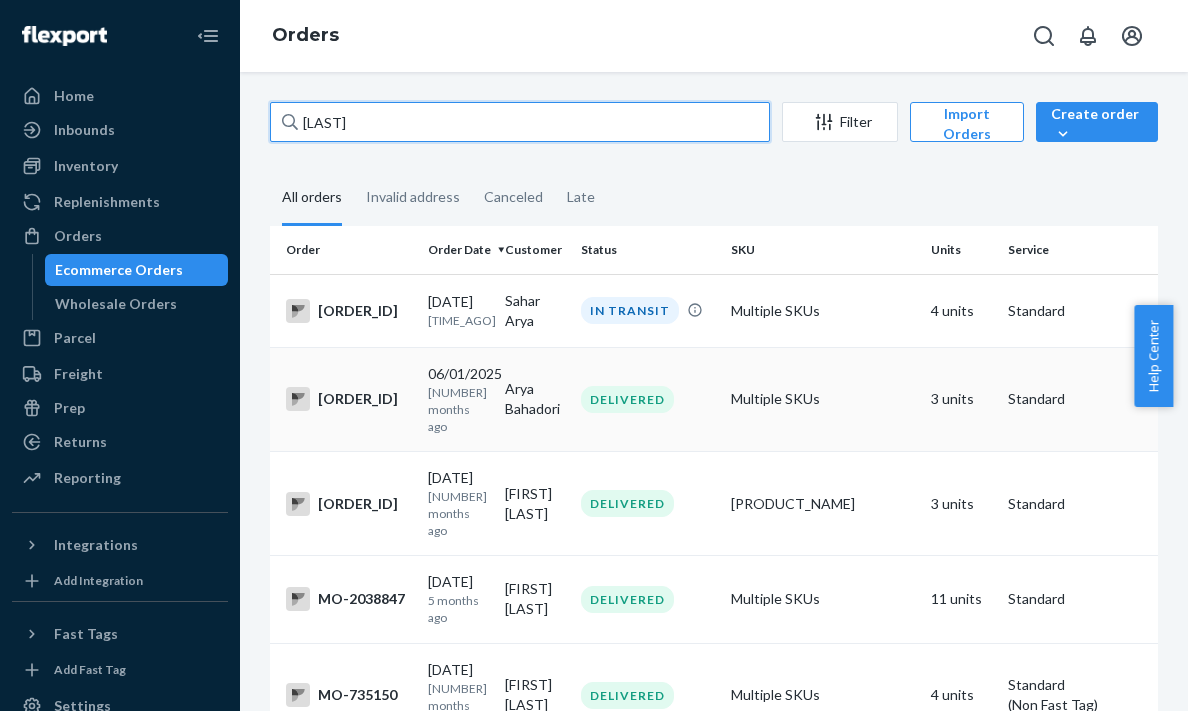 type on "[LAST]" 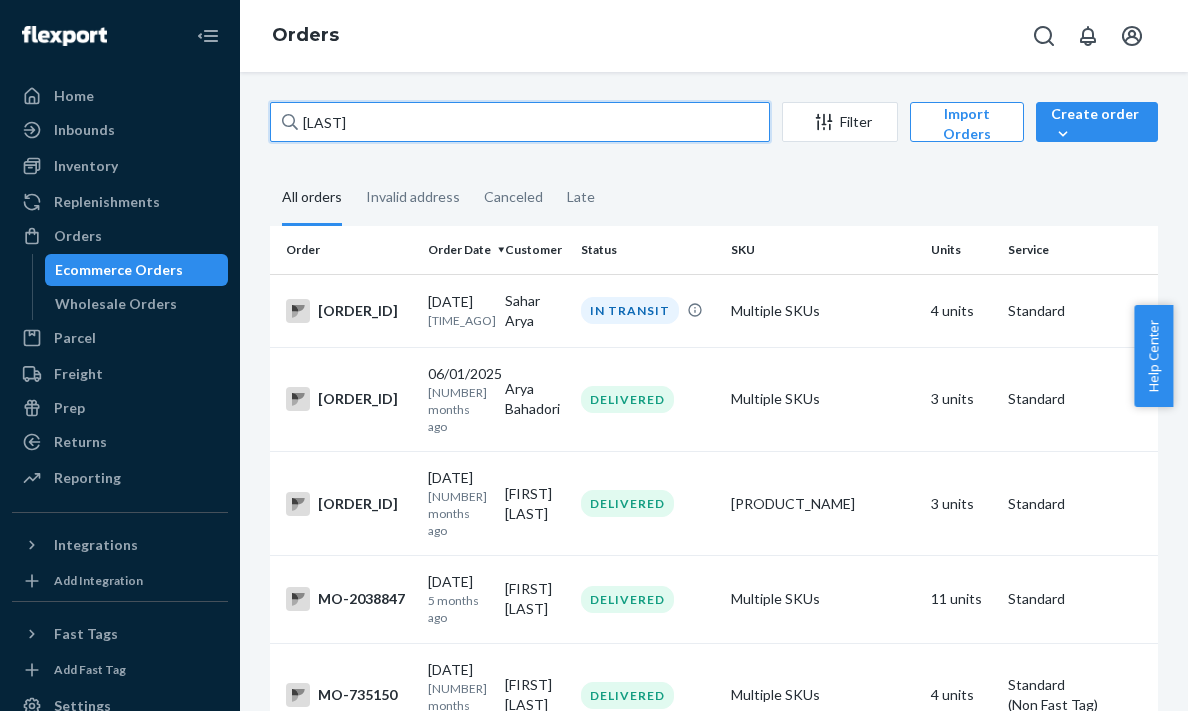 click on "[LAST]" at bounding box center (520, 122) 